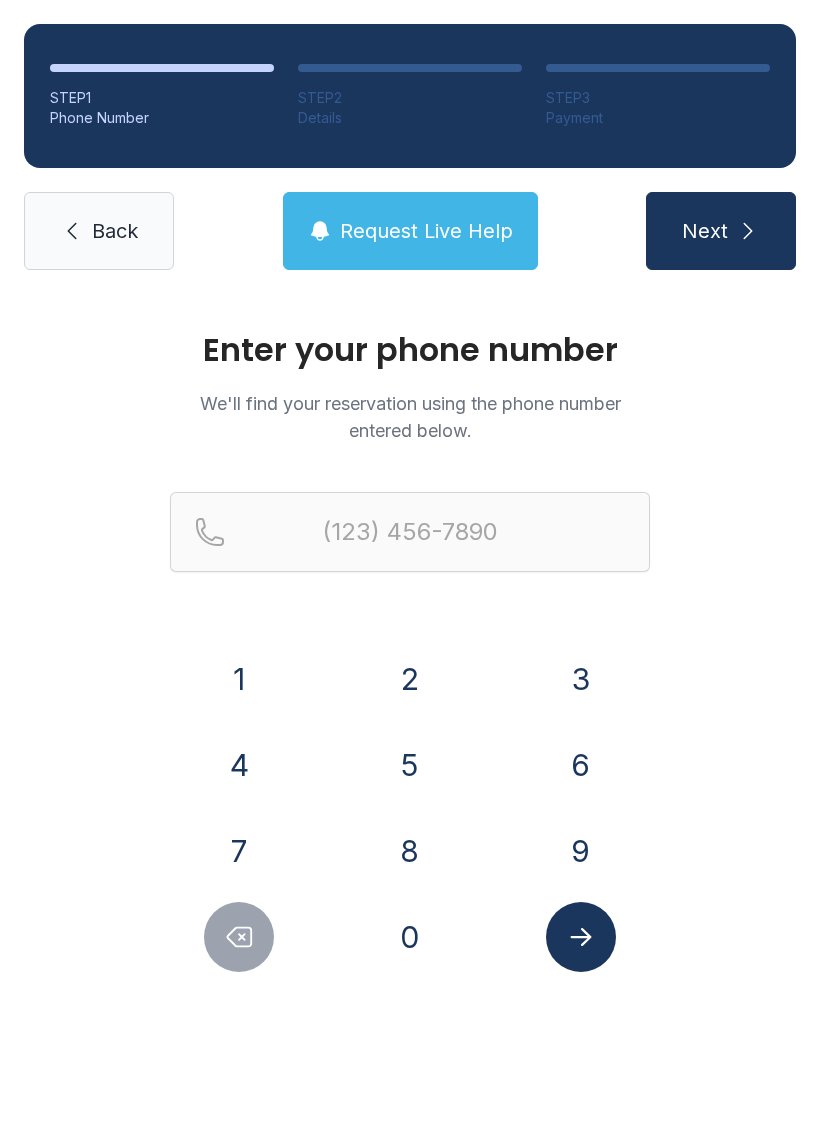 scroll, scrollTop: 0, scrollLeft: 0, axis: both 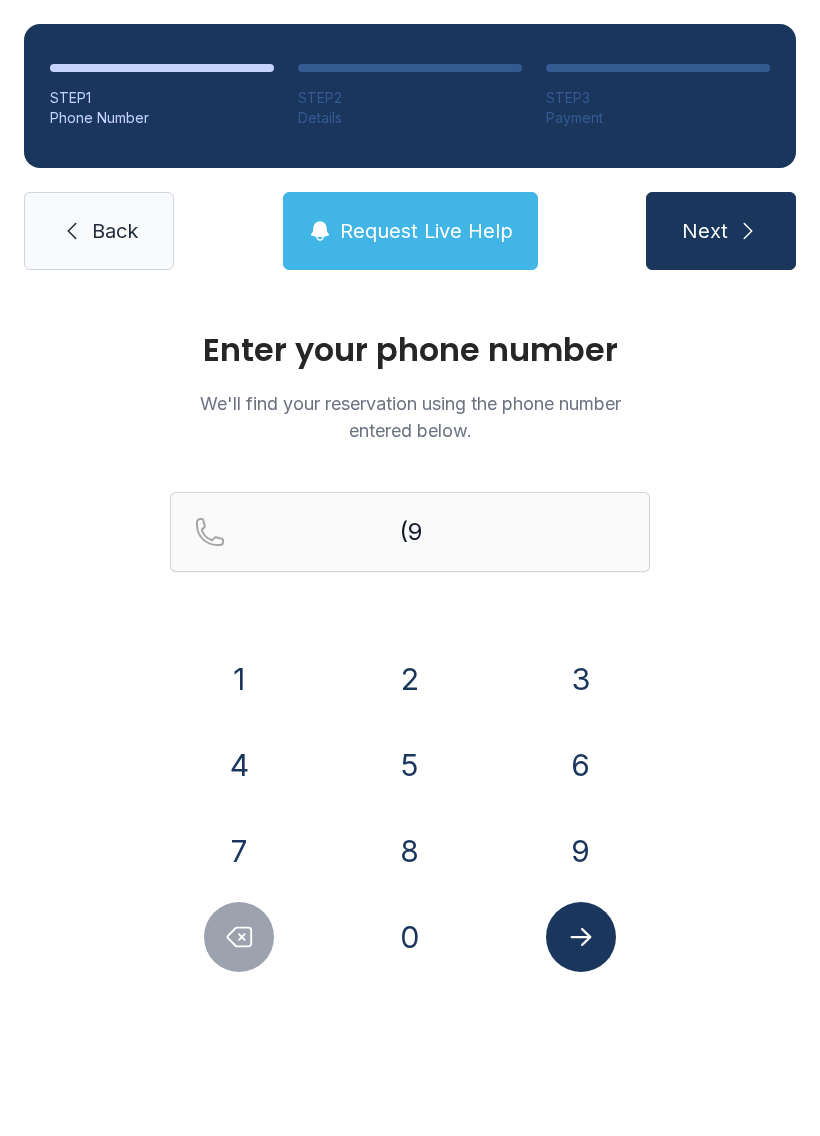 click on "1" at bounding box center [239, 679] 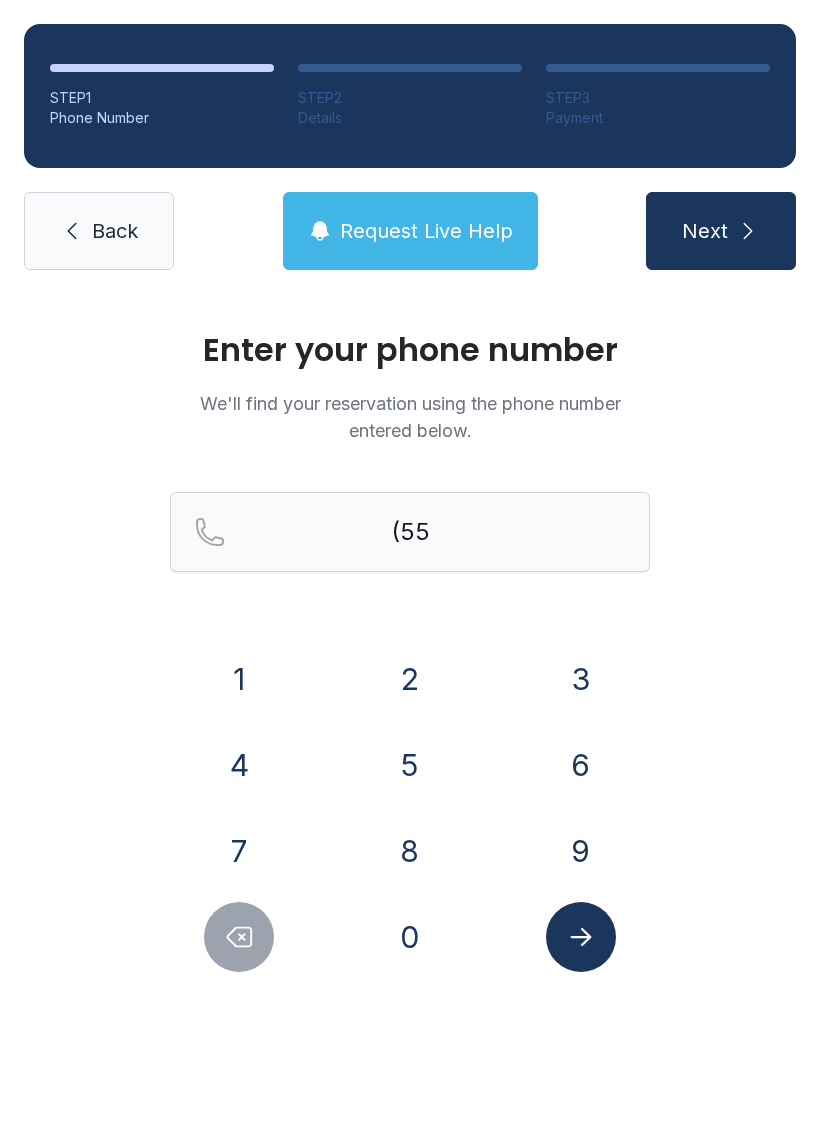 click on "2" at bounding box center (239, 679) 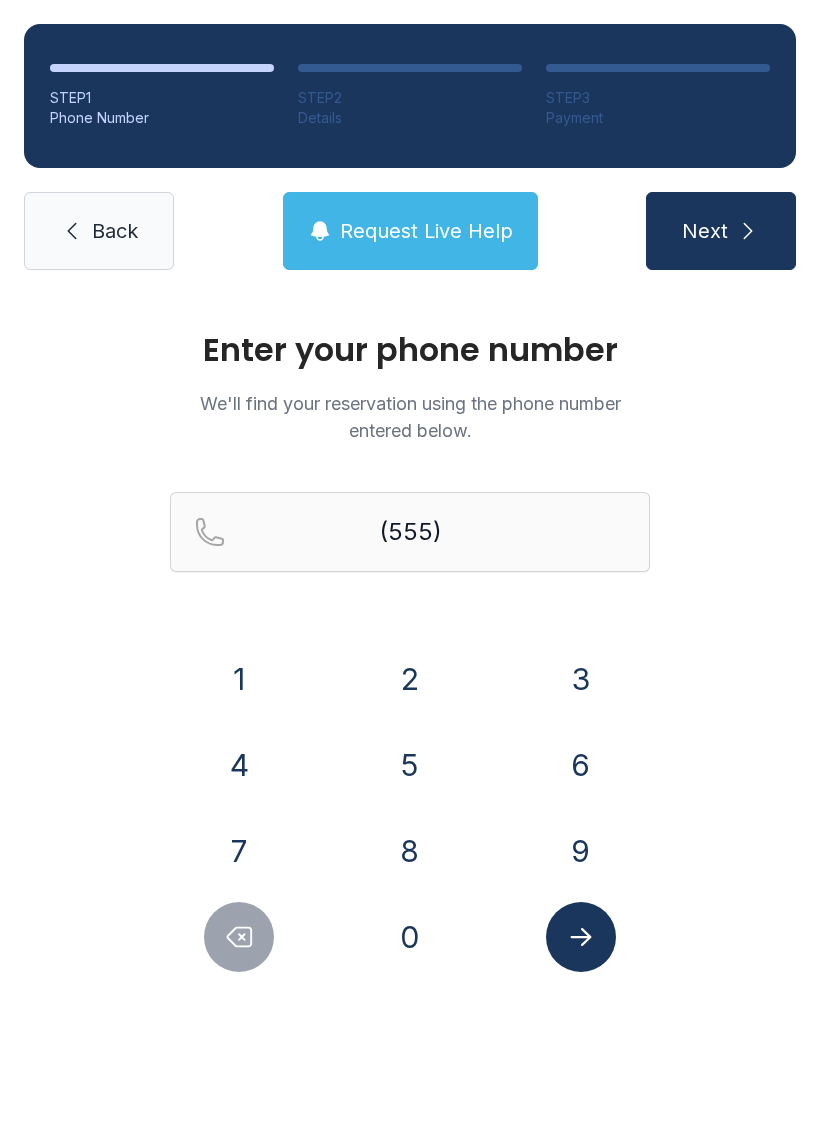 click on "6" at bounding box center (239, 679) 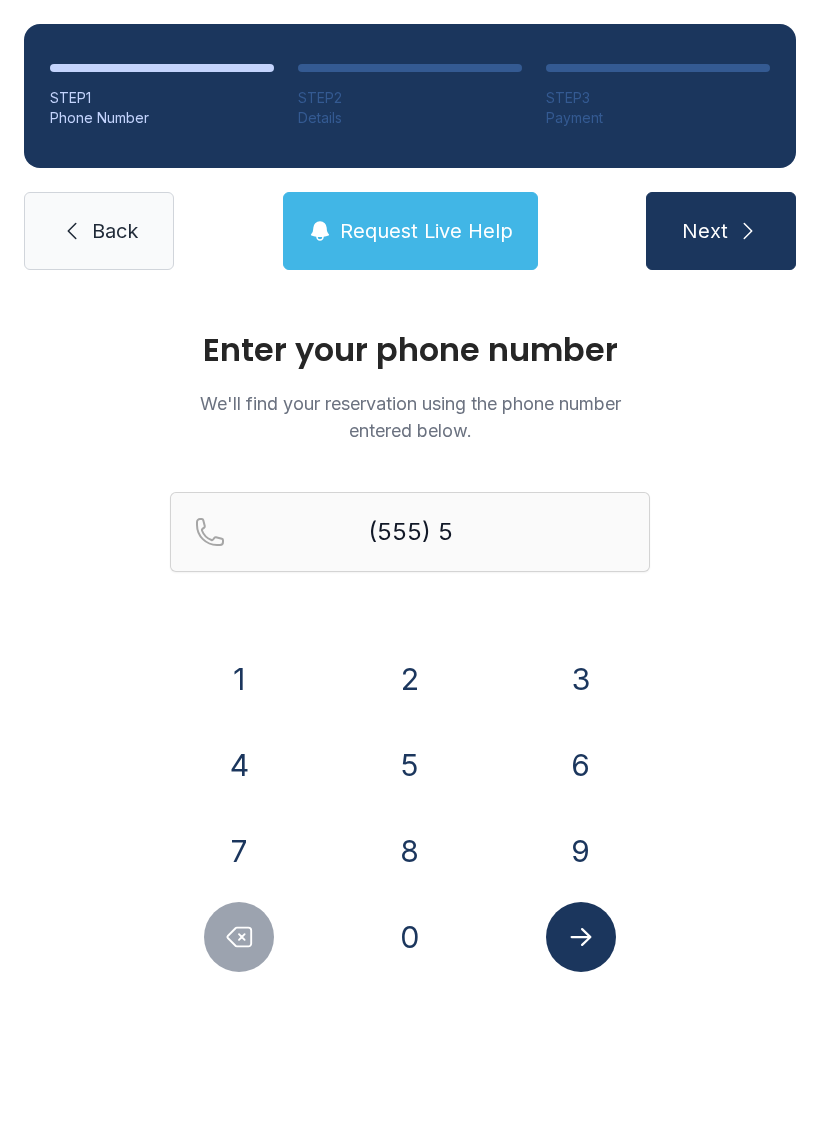 click on "6" at bounding box center [239, 679] 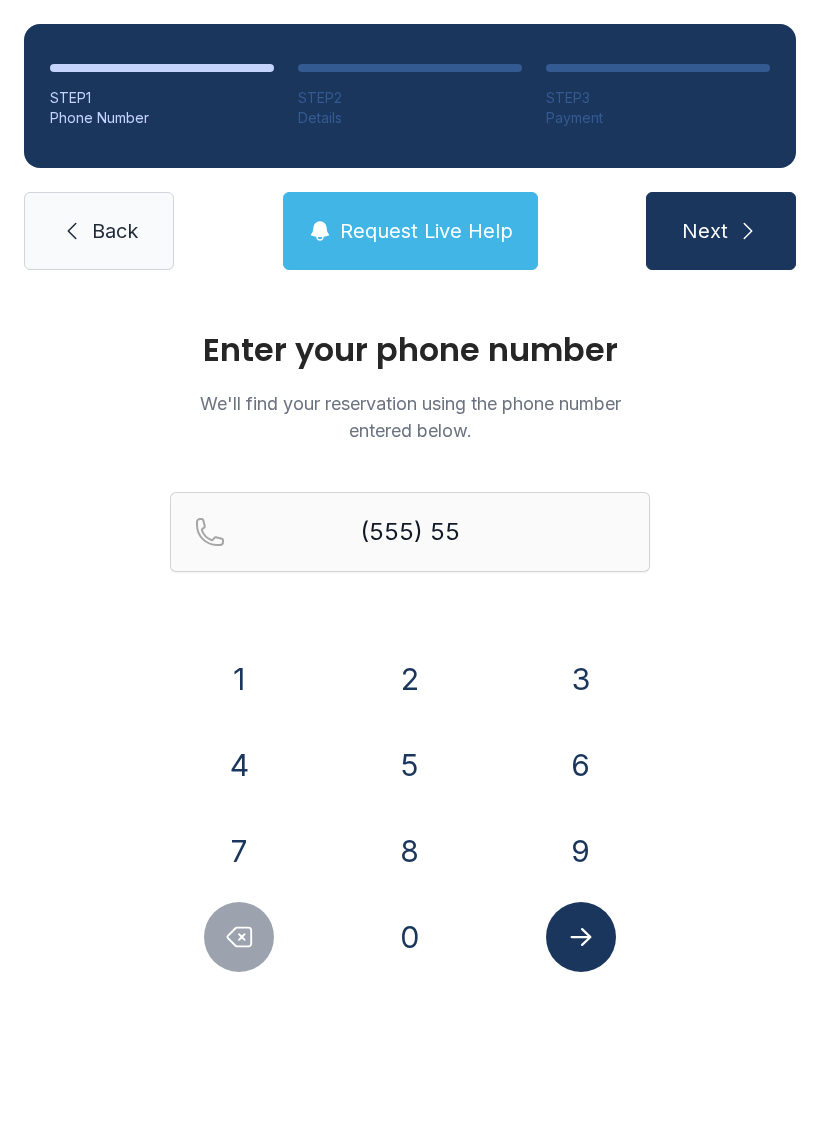 click on "1" at bounding box center (239, 679) 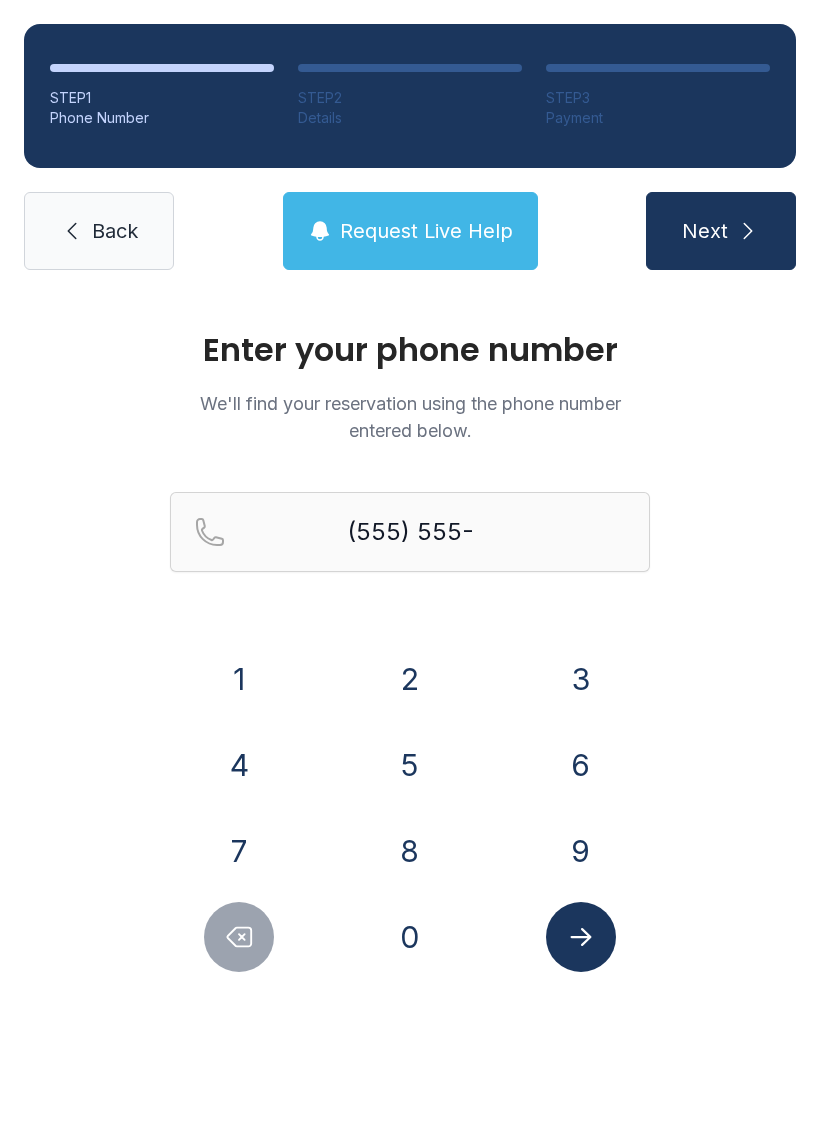 click on "9" at bounding box center (239, 679) 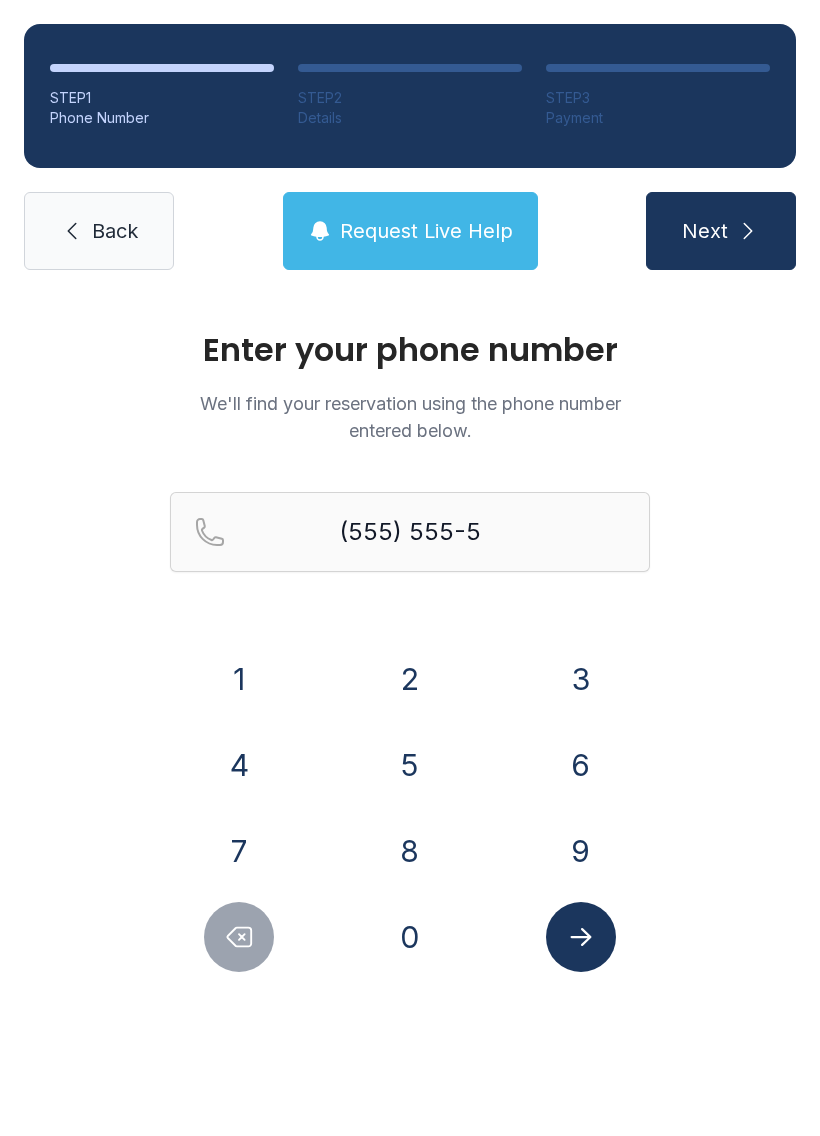 click on "3" at bounding box center (239, 679) 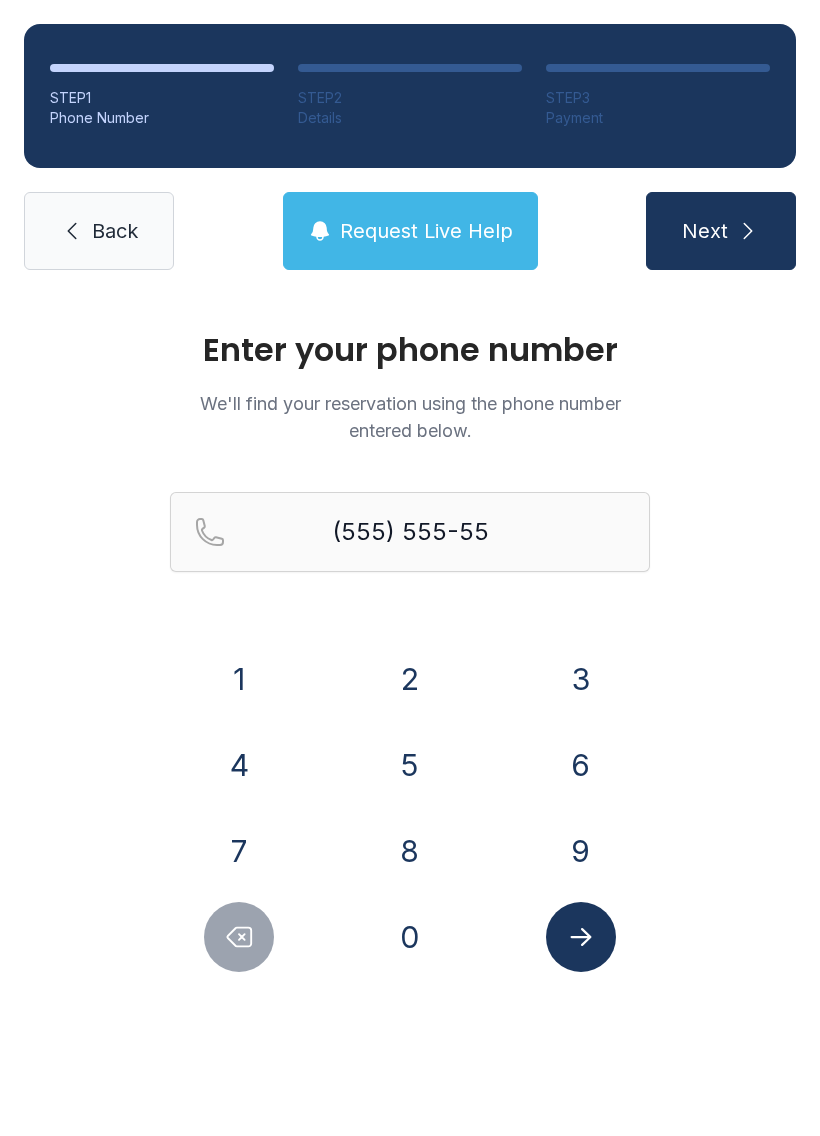 click on "2" at bounding box center [239, 679] 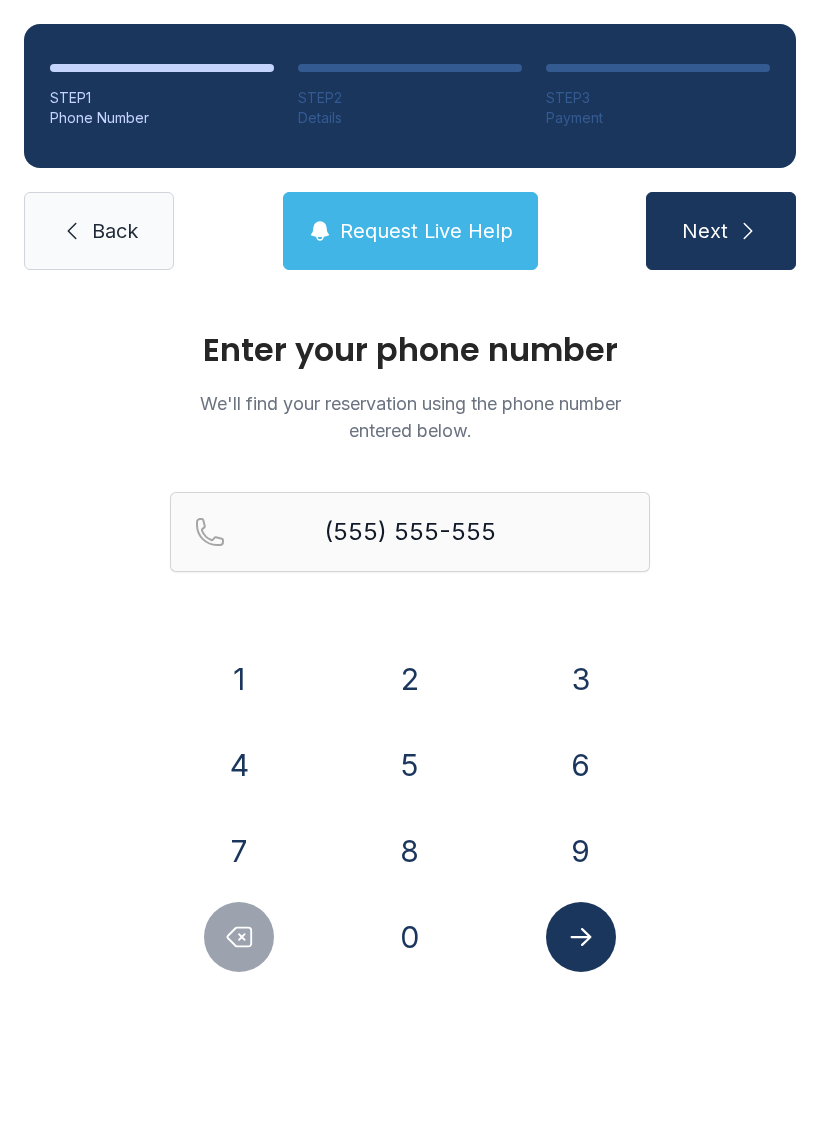 click on "4" at bounding box center [239, 679] 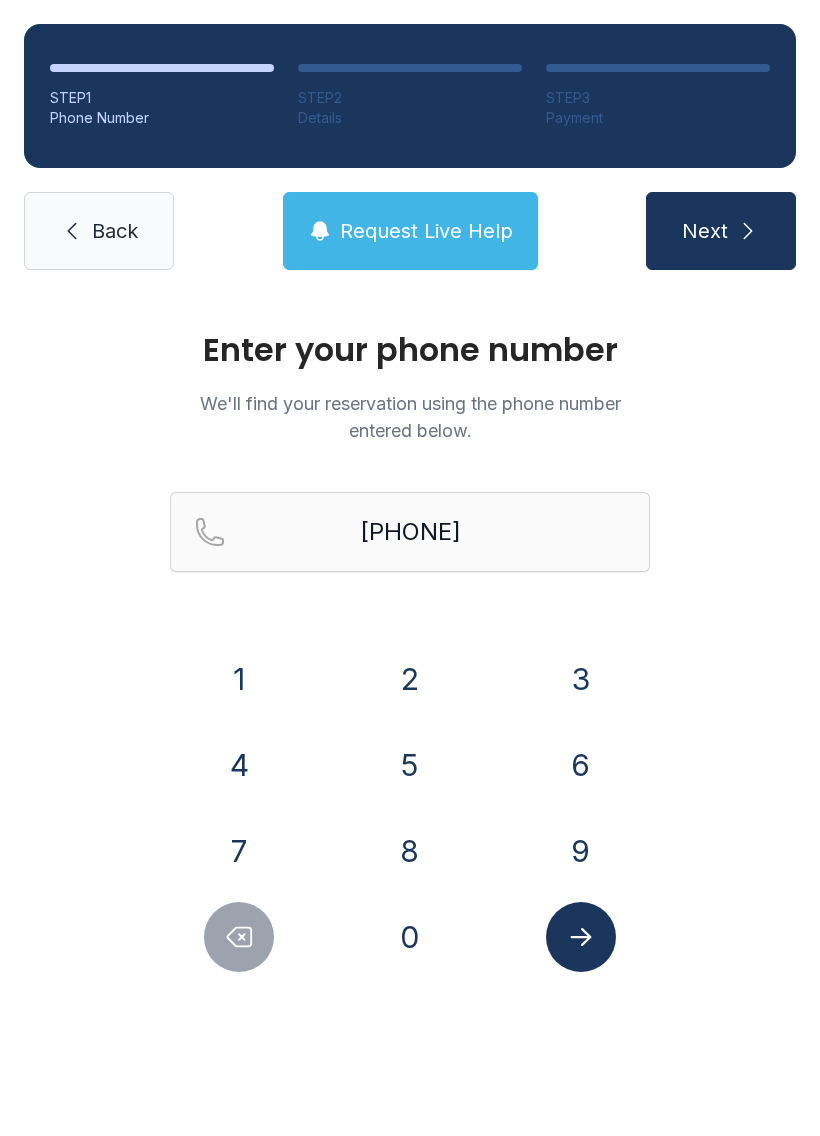 click at bounding box center [581, 937] 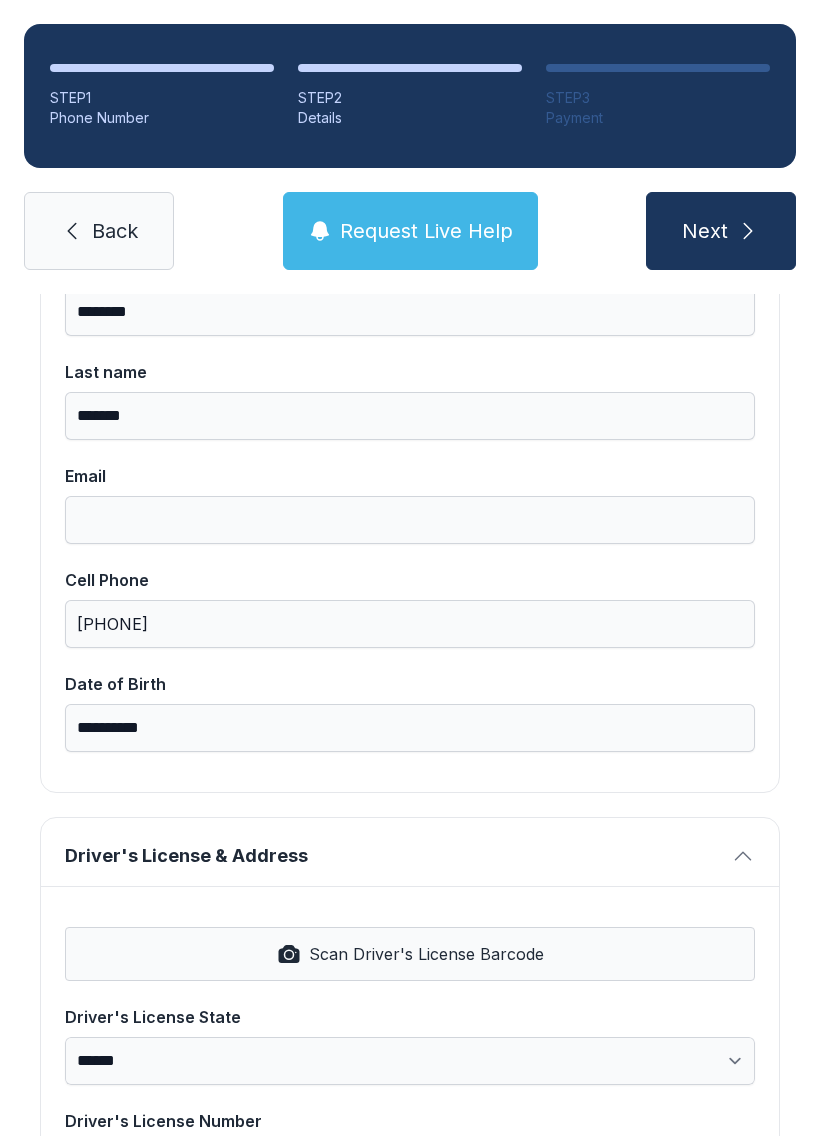 scroll, scrollTop: 273, scrollLeft: 0, axis: vertical 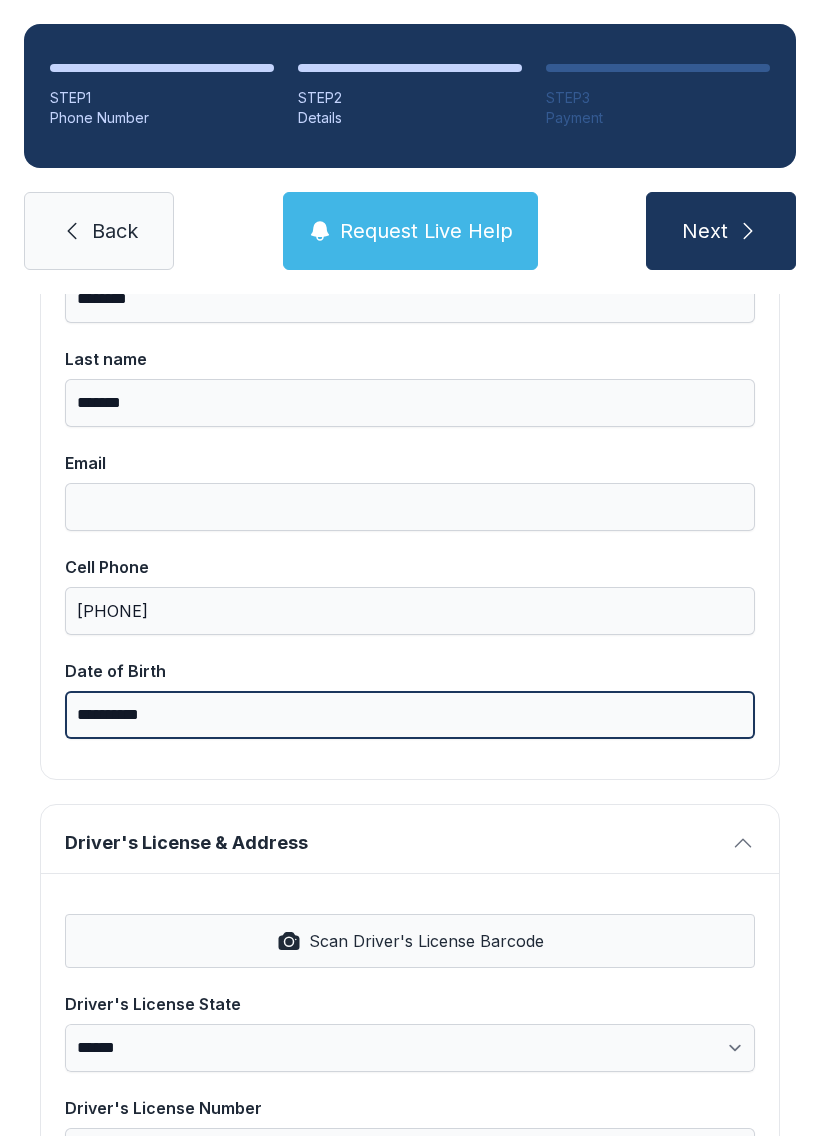 click on "**********" at bounding box center [410, 715] 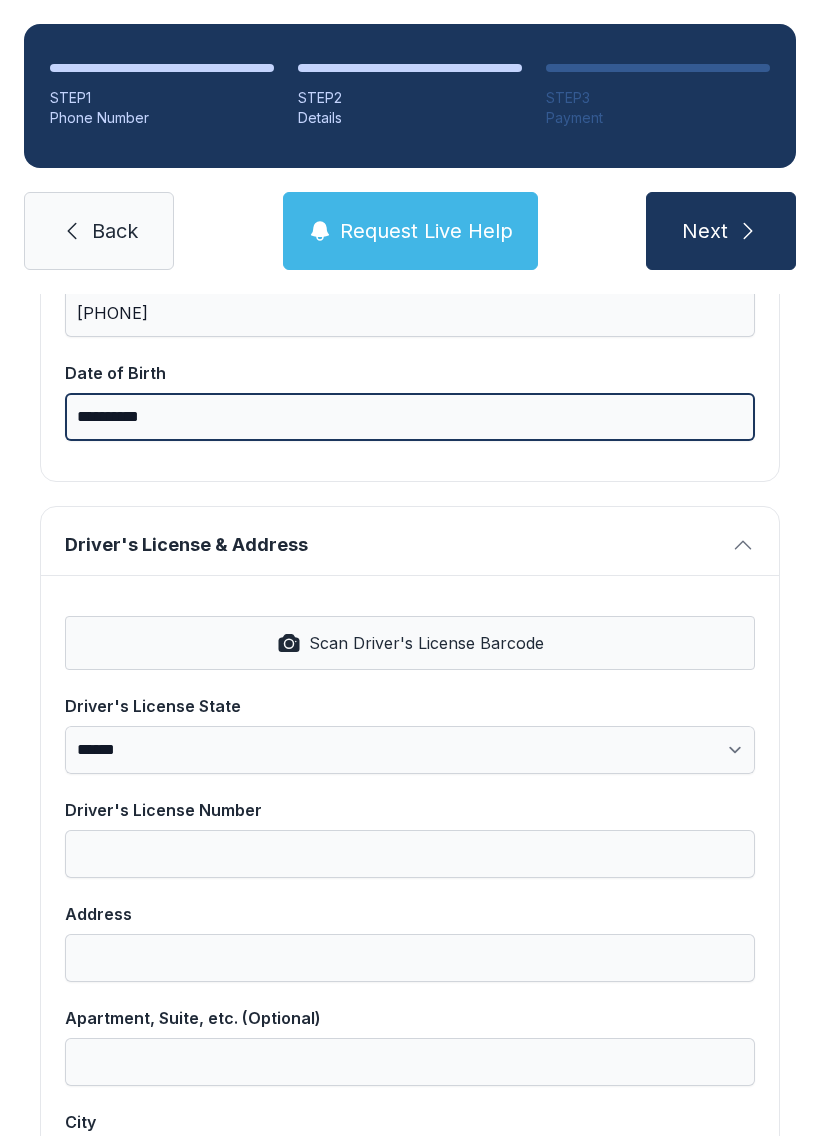 scroll, scrollTop: 570, scrollLeft: 0, axis: vertical 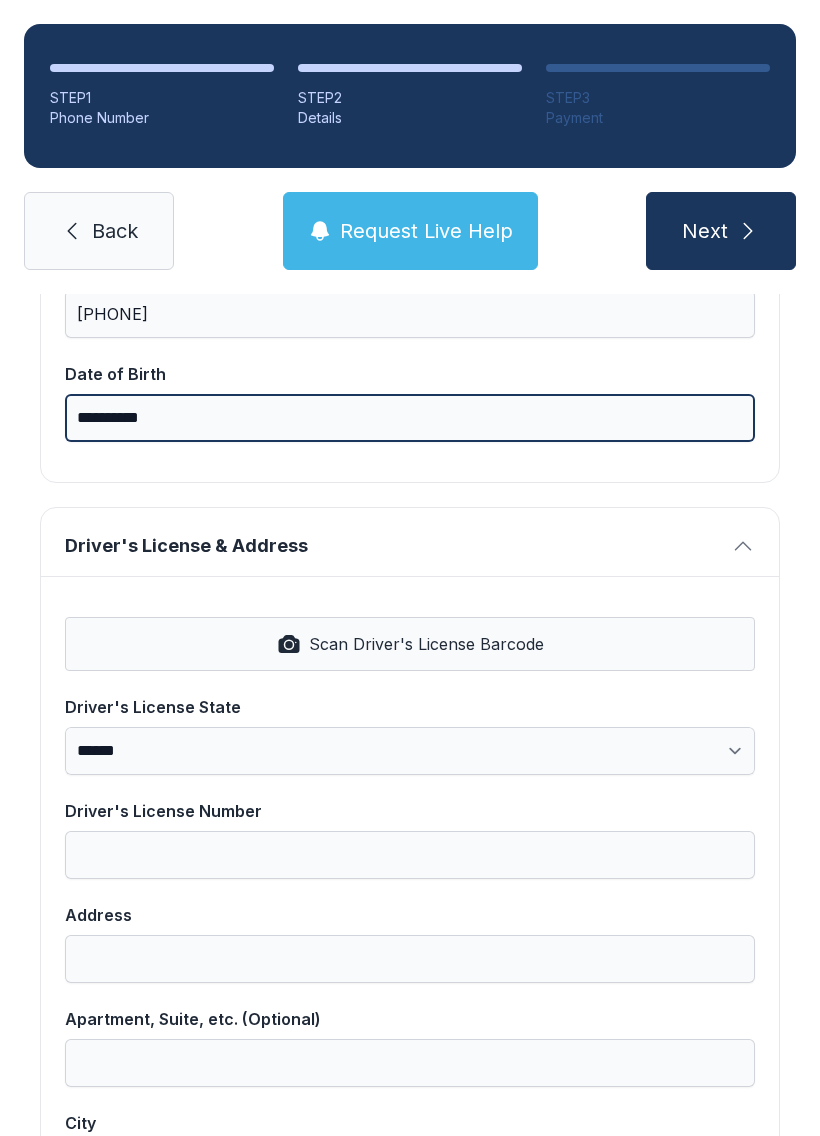 type on "**********" 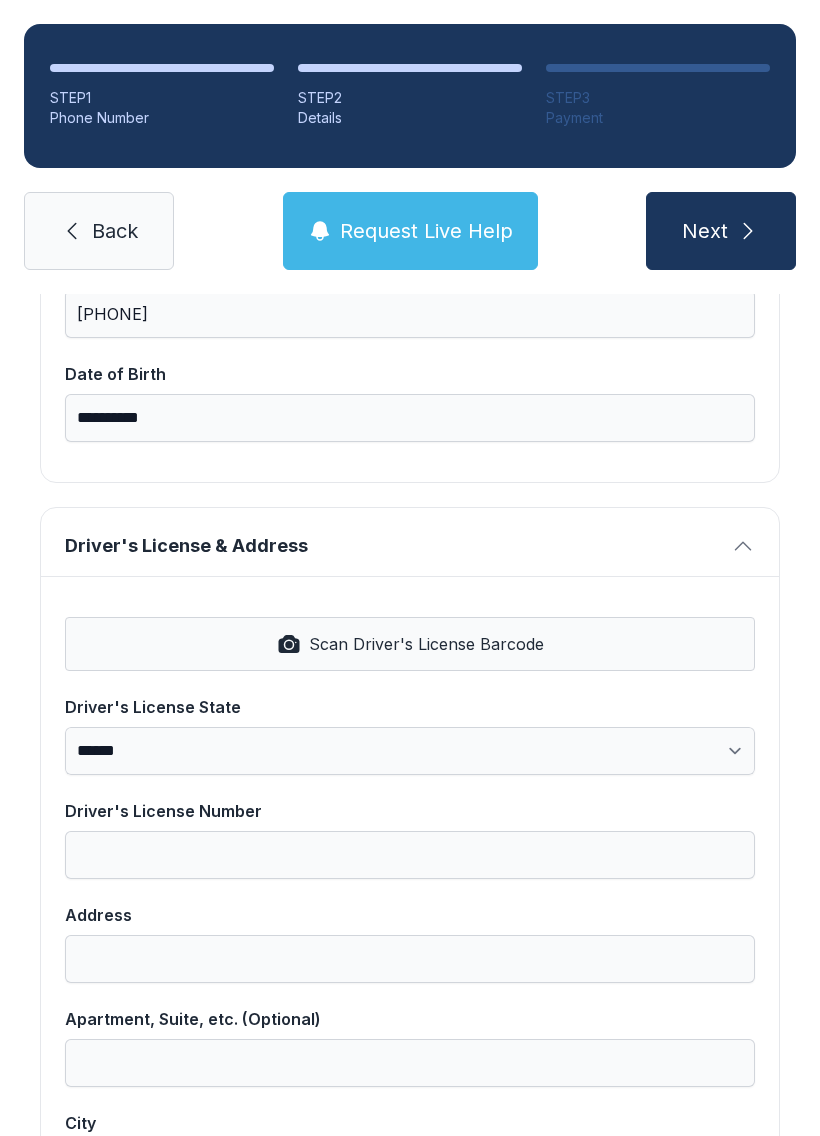 click on "Scan Driver's License Barcode" at bounding box center (410, 644) 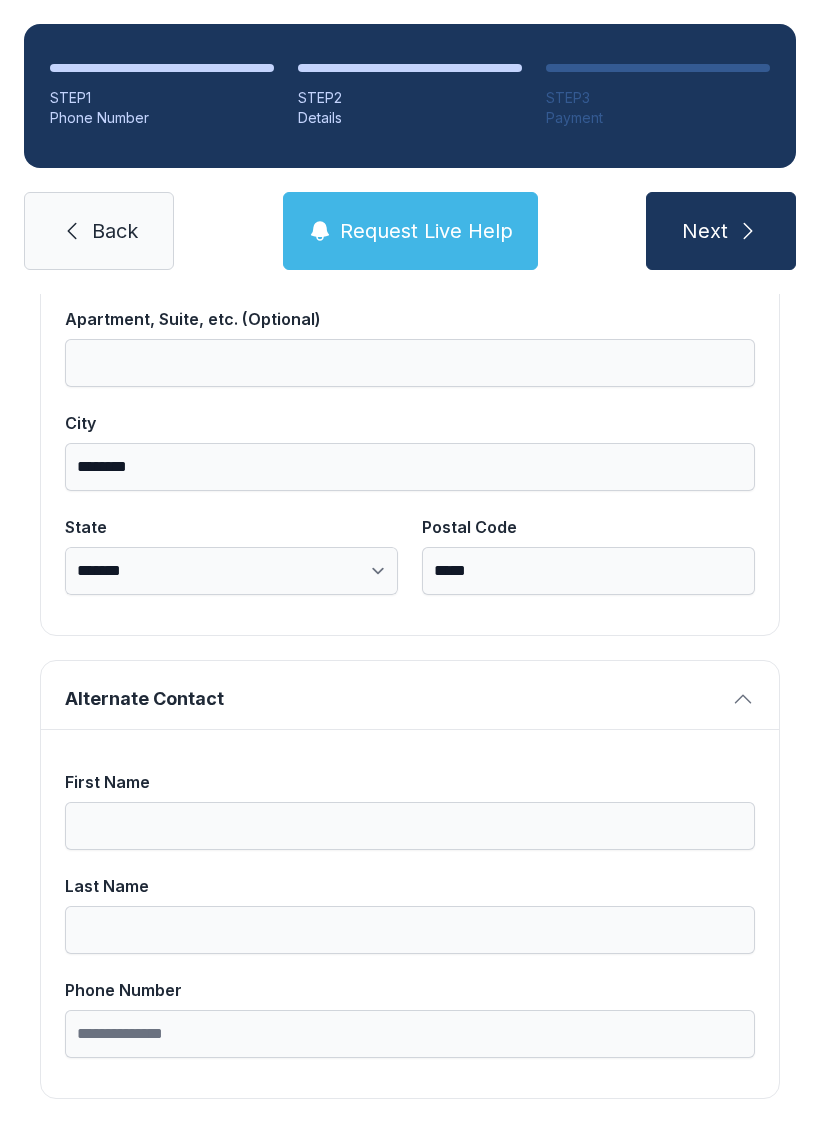 scroll, scrollTop: 1269, scrollLeft: 0, axis: vertical 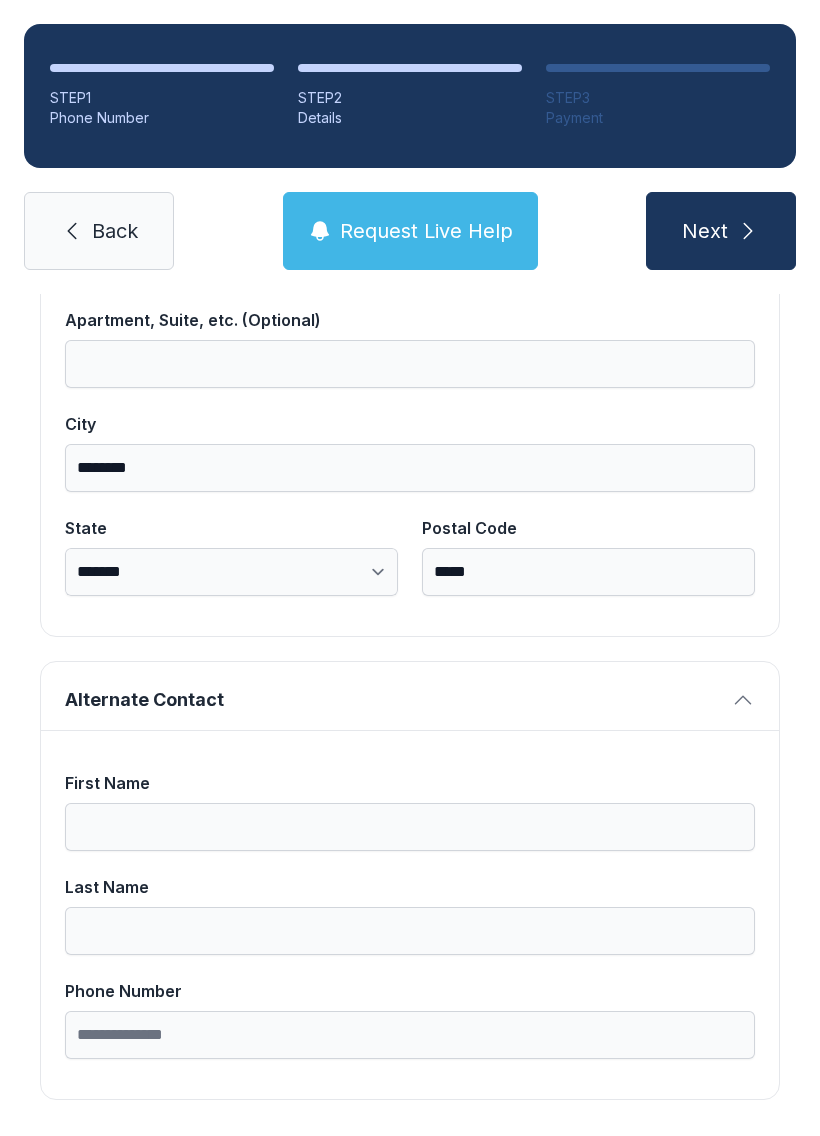 click at bounding box center (748, 231) 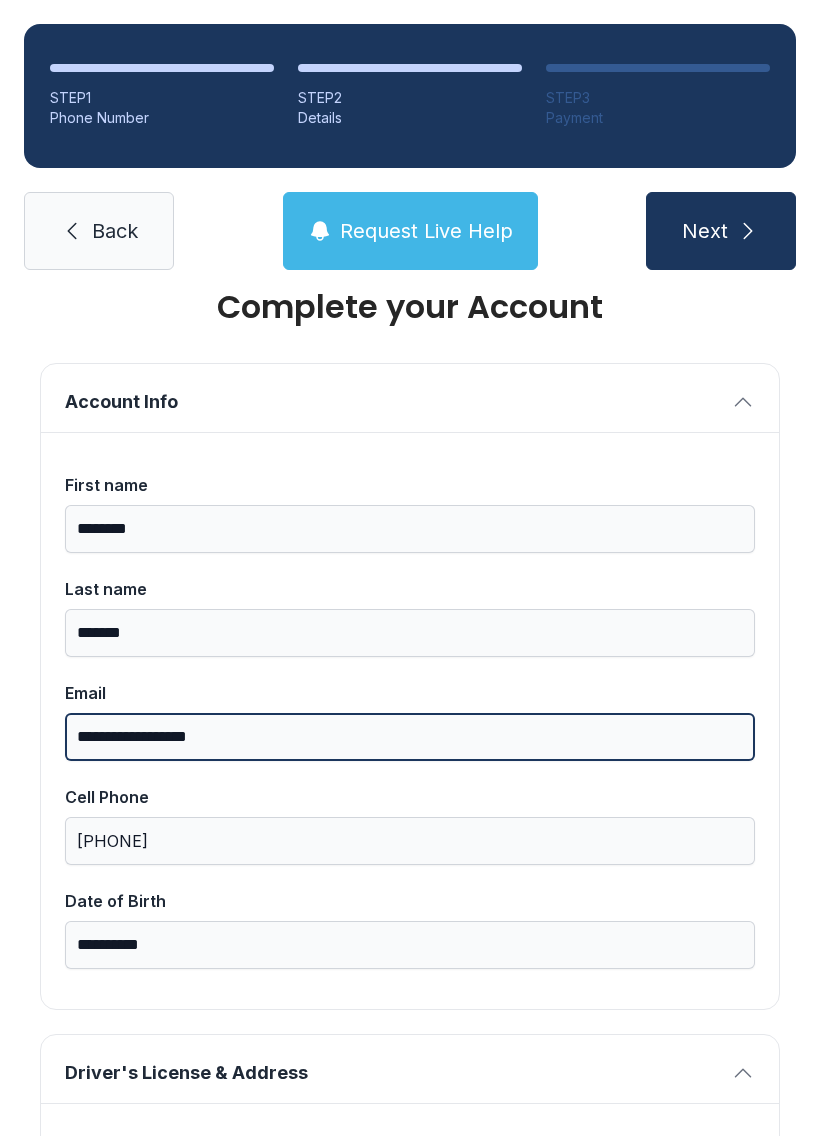 type on "**********" 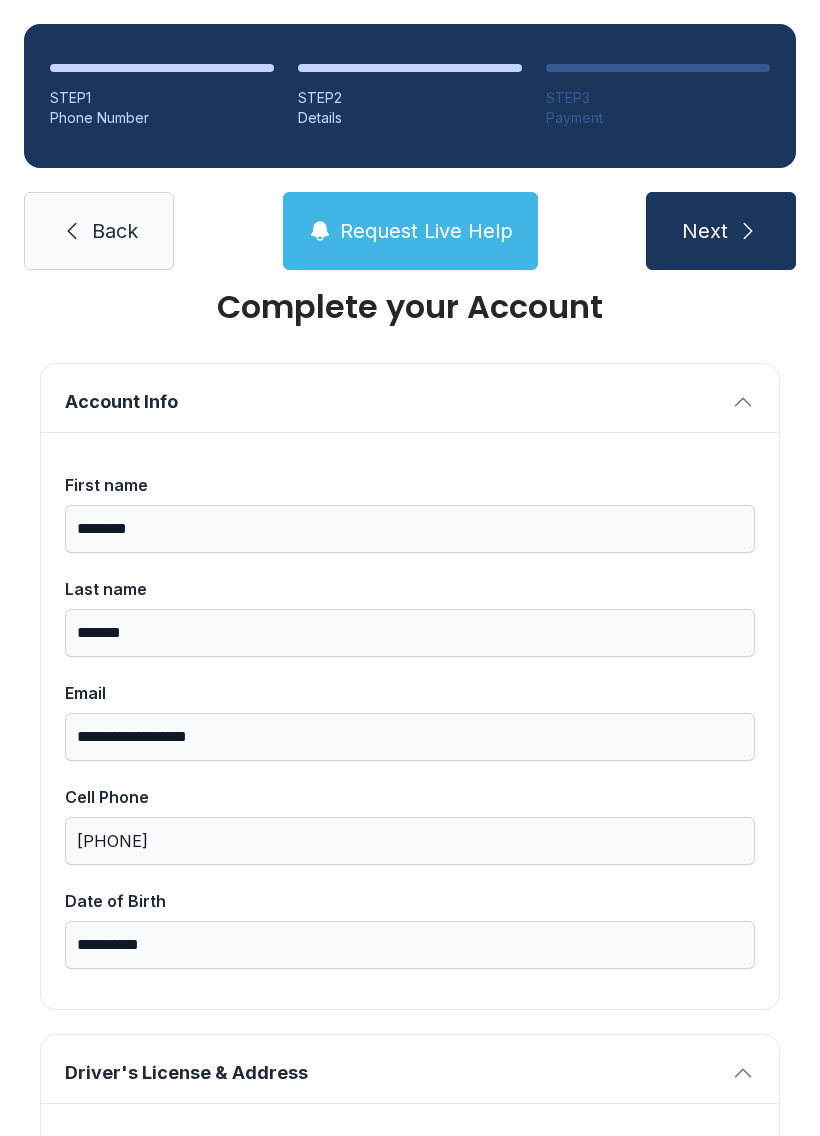 type on "*" 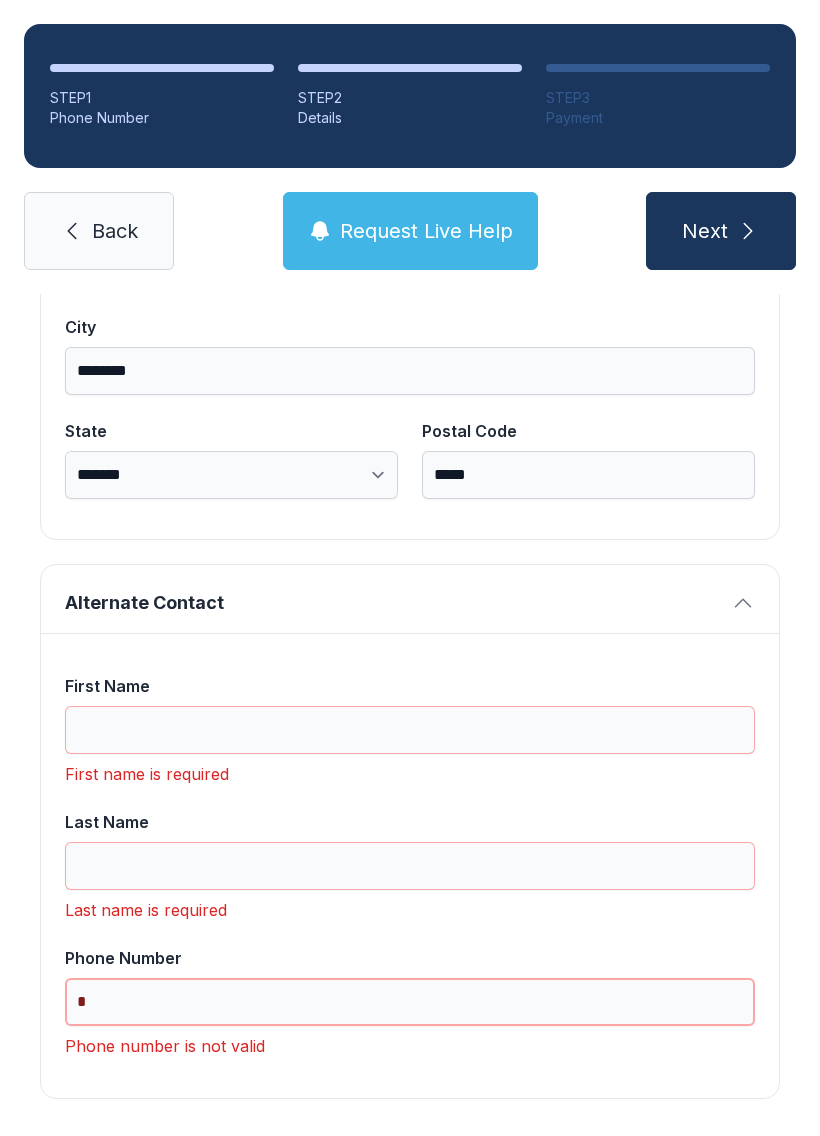 scroll, scrollTop: 1365, scrollLeft: 0, axis: vertical 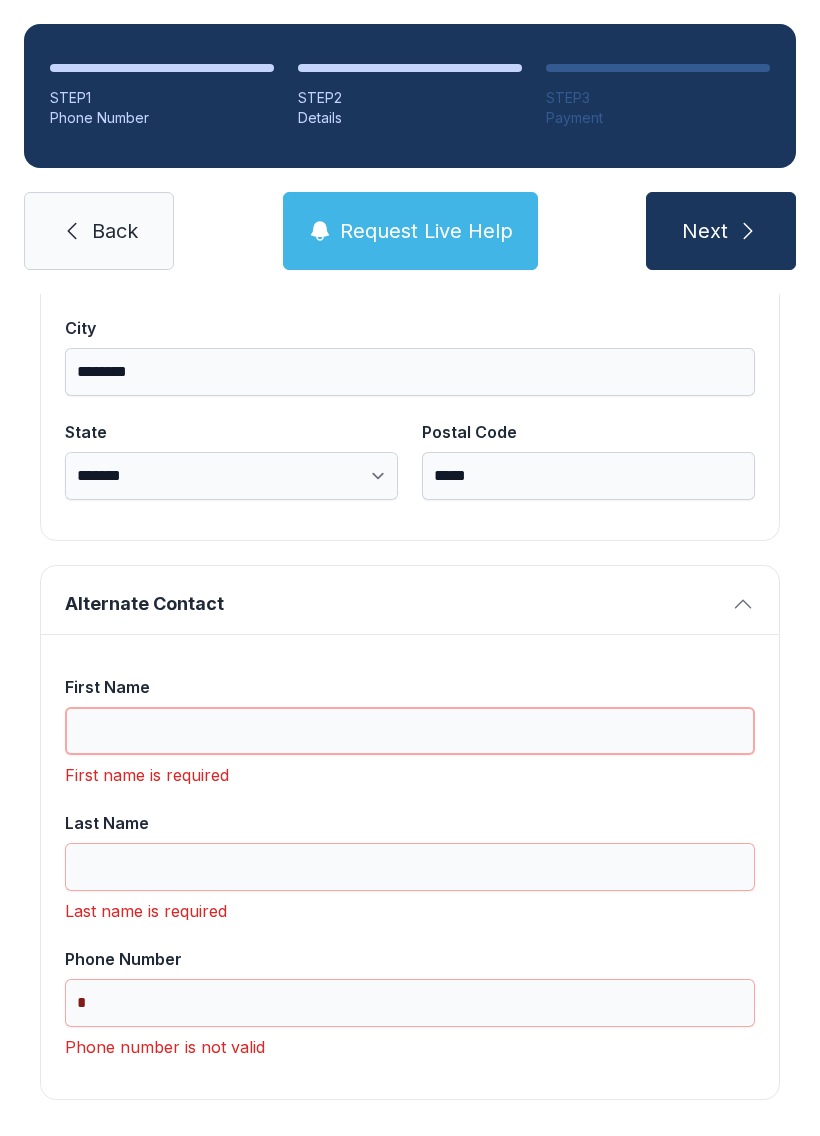 click on "First Name" at bounding box center (410, 731) 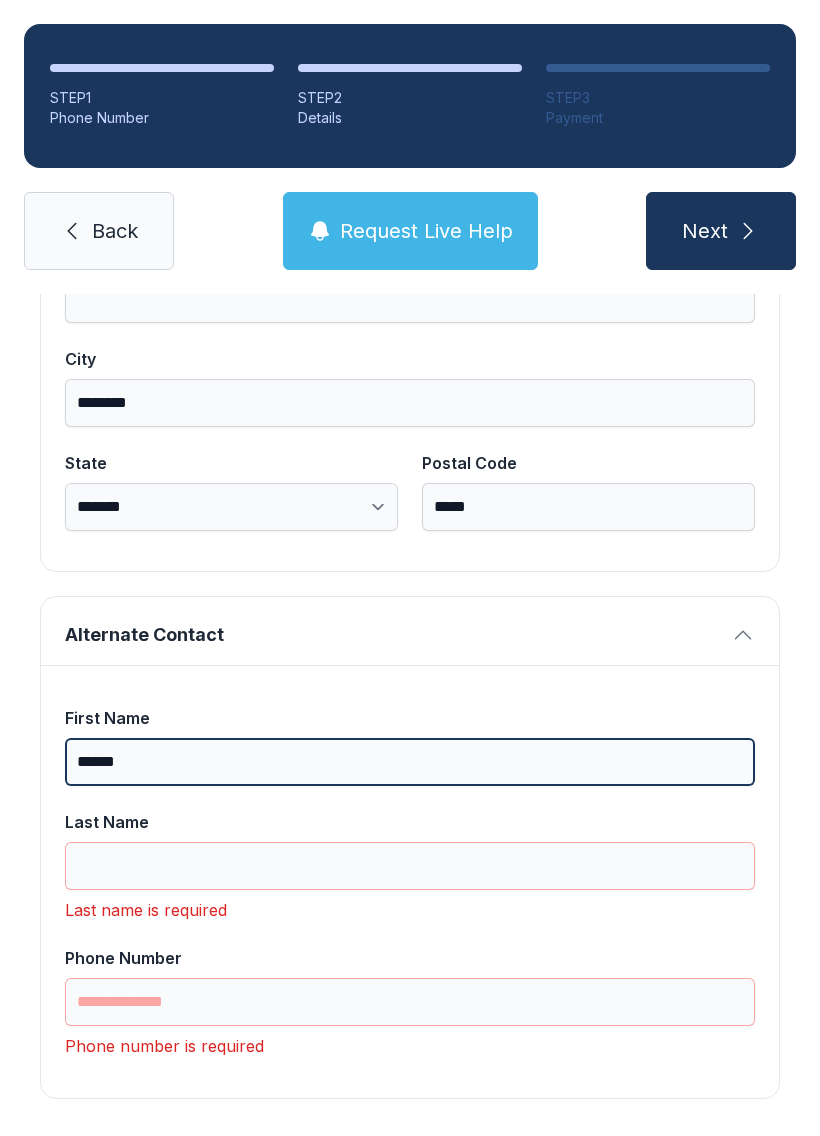 scroll, scrollTop: 1333, scrollLeft: 0, axis: vertical 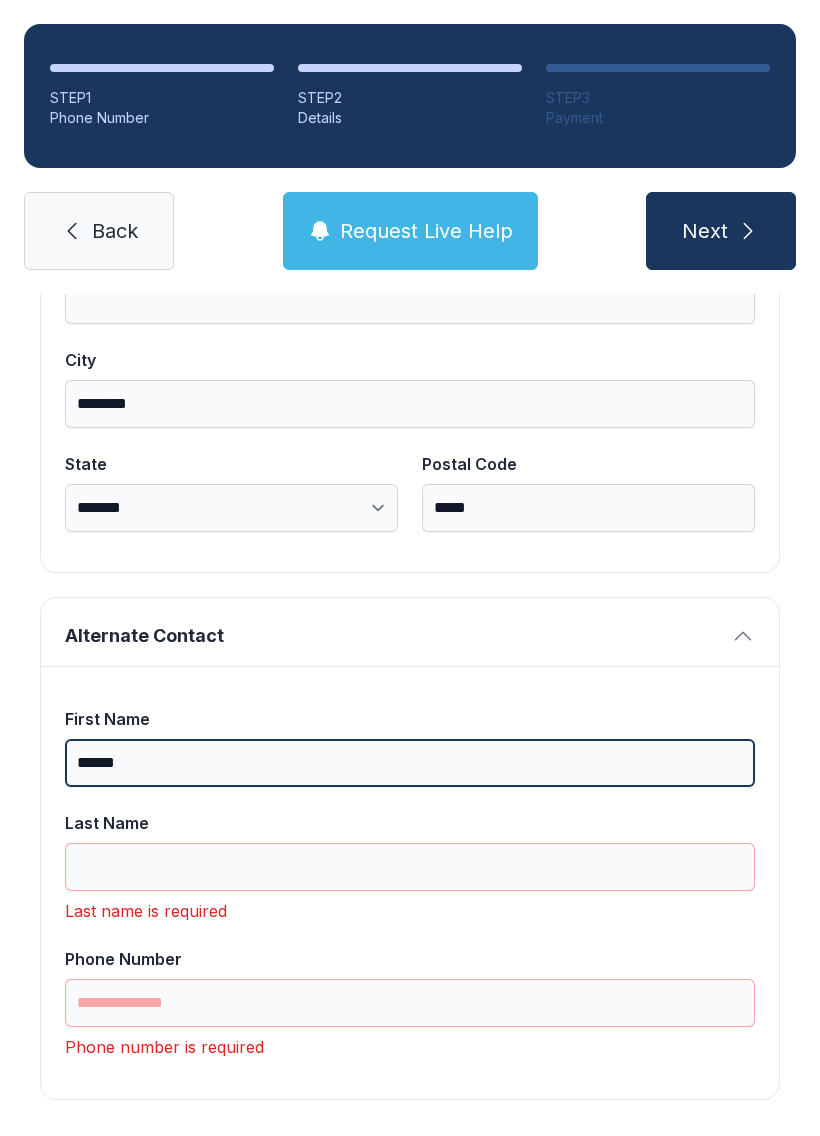 type on "******" 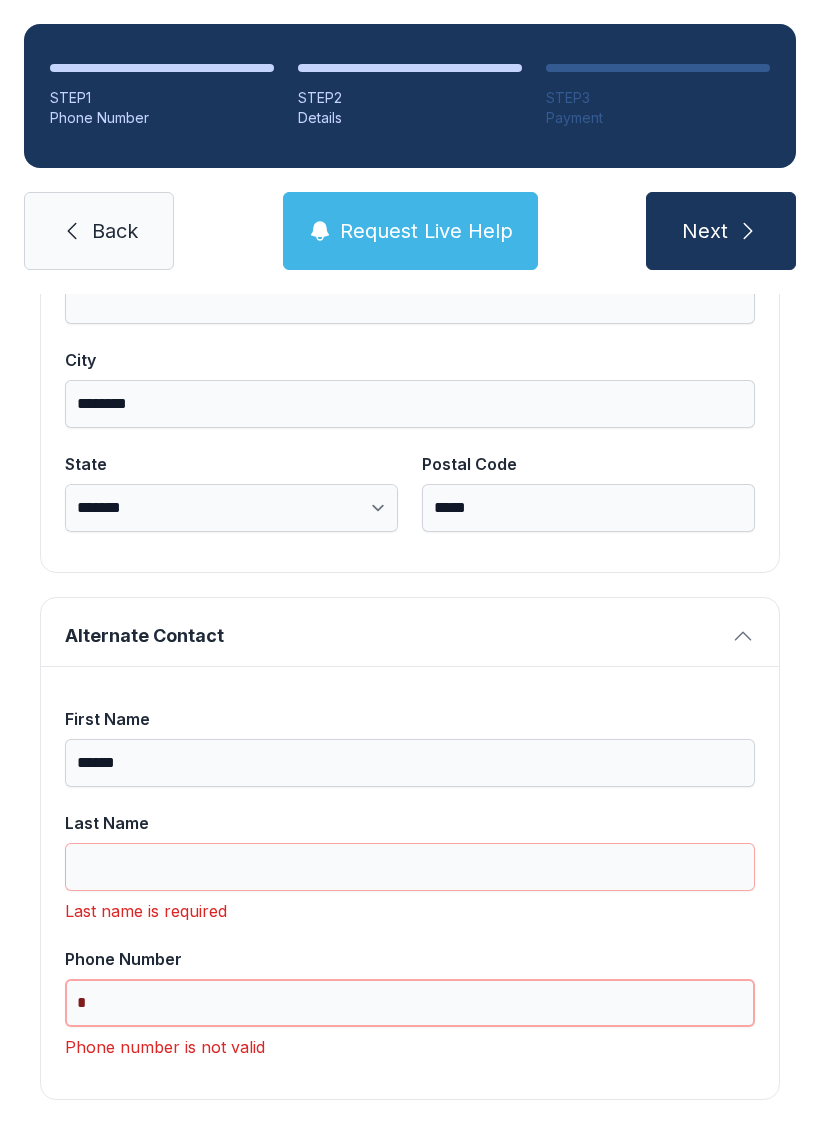 scroll, scrollTop: 44, scrollLeft: 0, axis: vertical 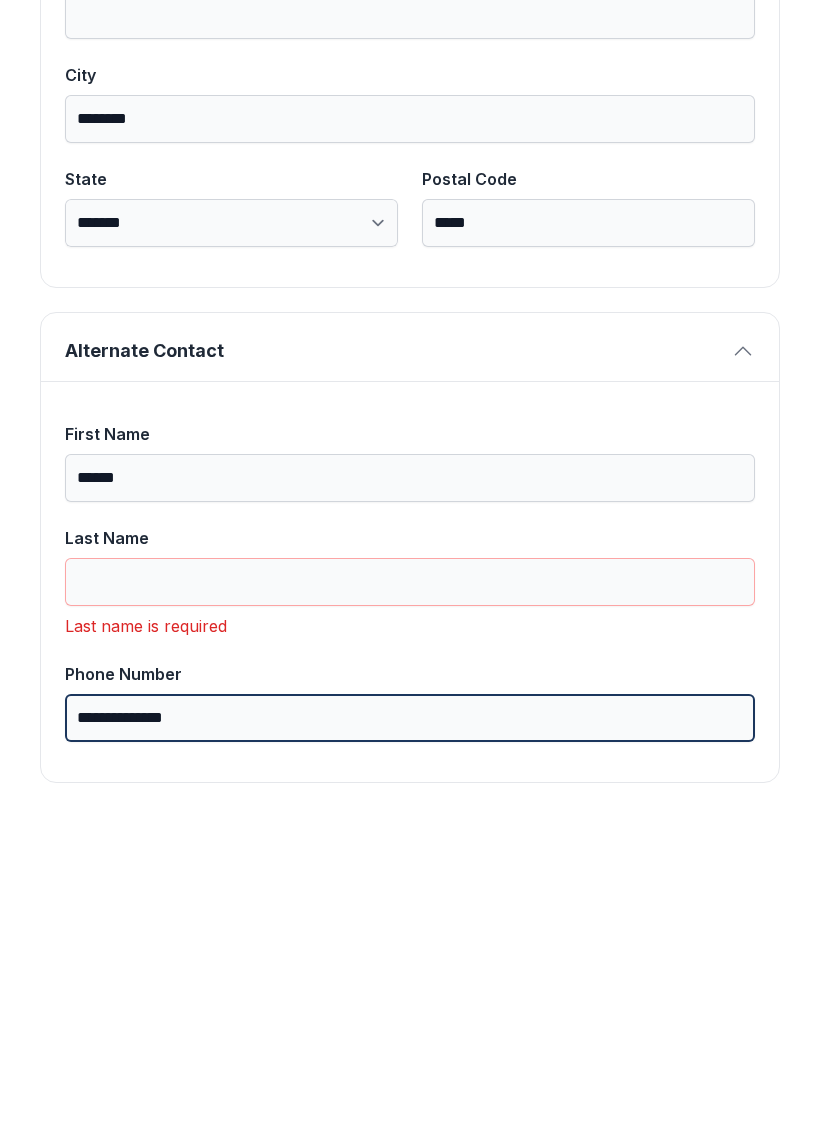 type on "**********" 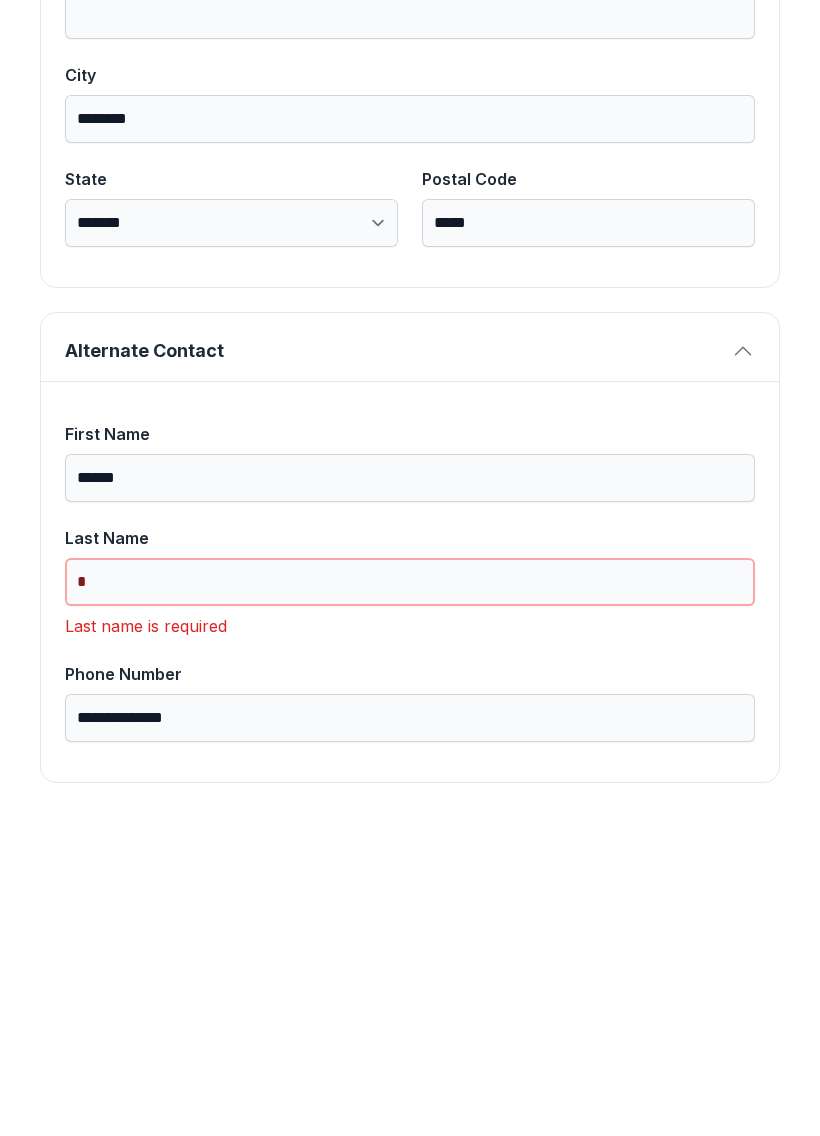 scroll, scrollTop: 1269, scrollLeft: 0, axis: vertical 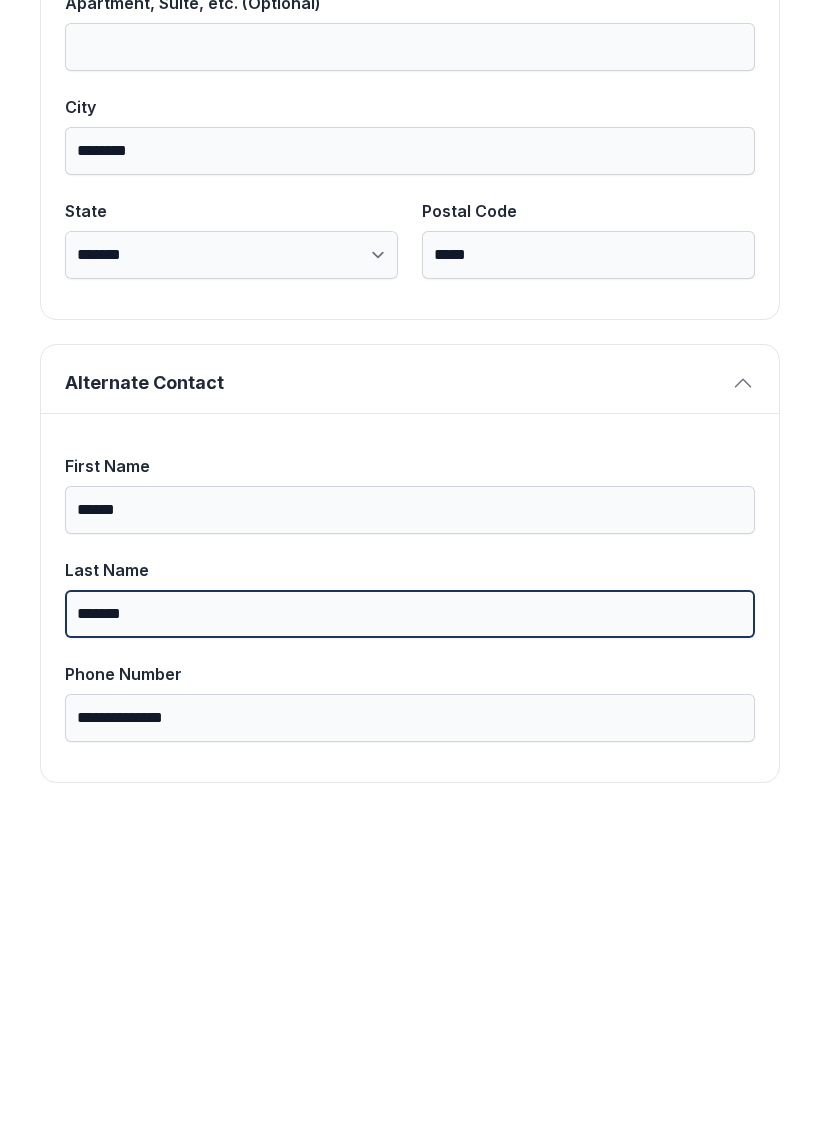 type on "*******" 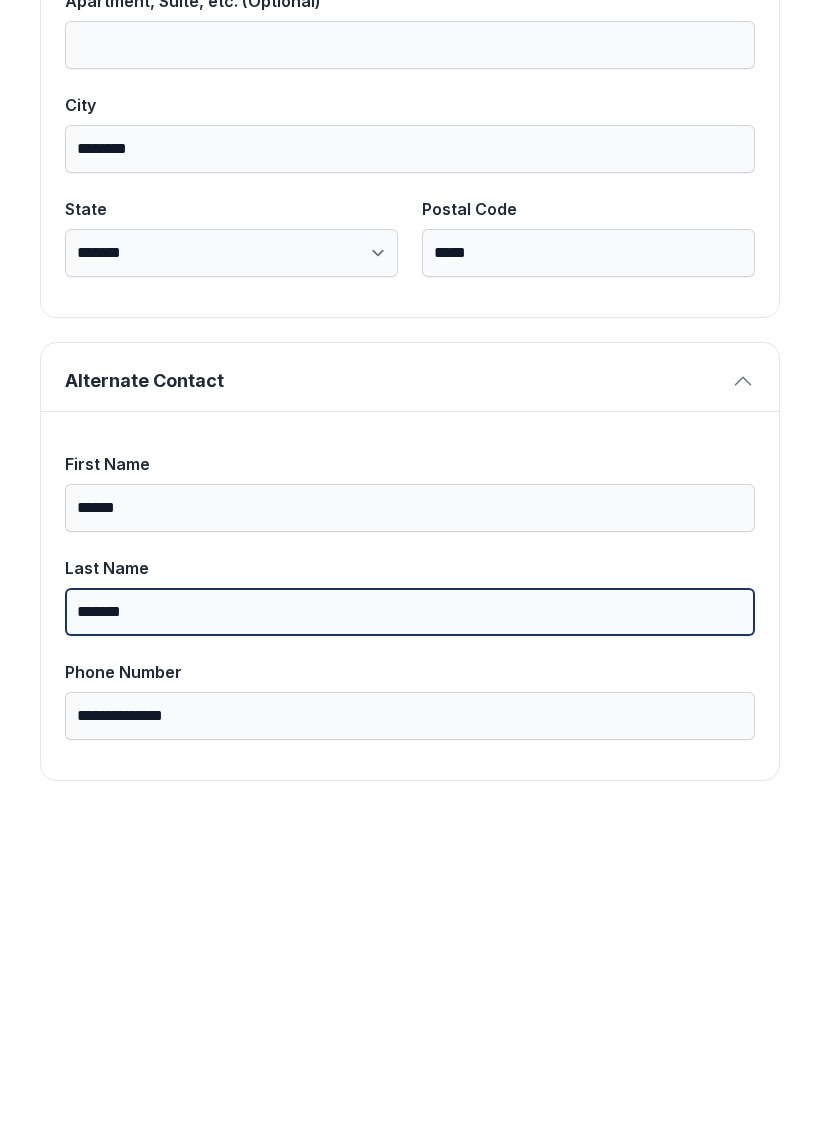 scroll, scrollTop: 1269, scrollLeft: 0, axis: vertical 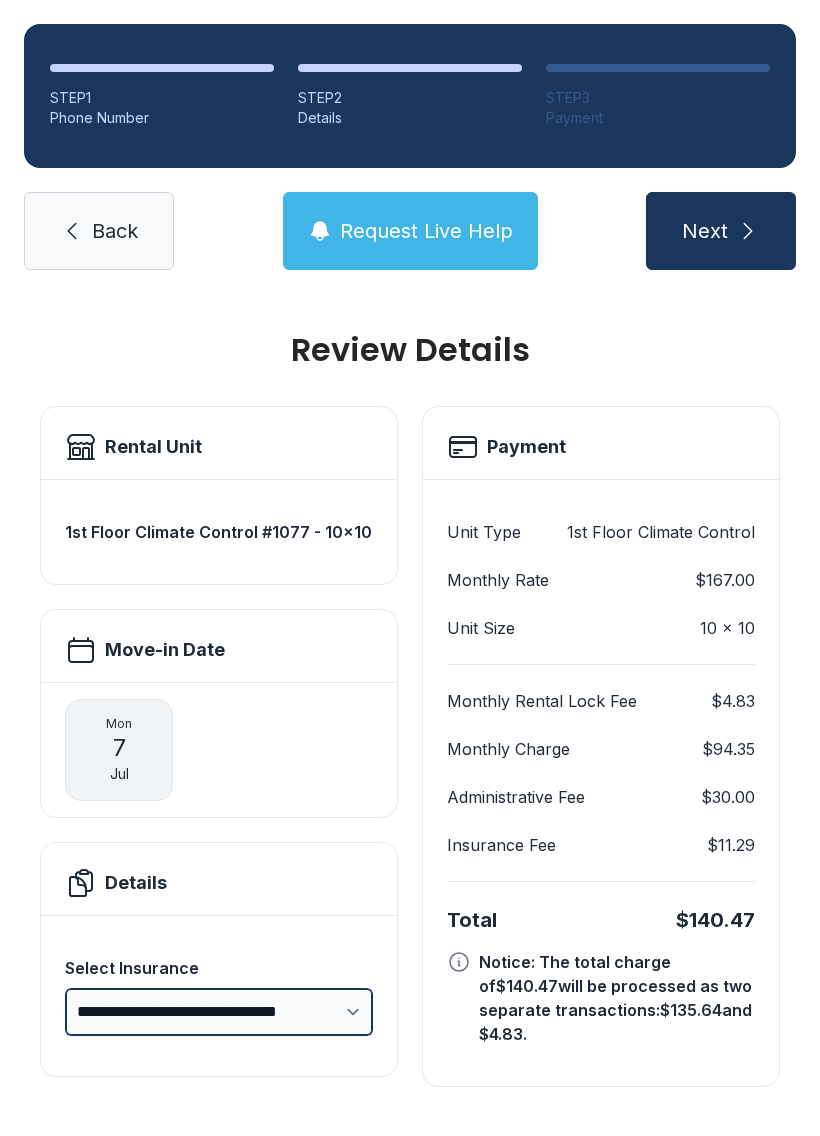 click on "**********" at bounding box center (219, 1012) 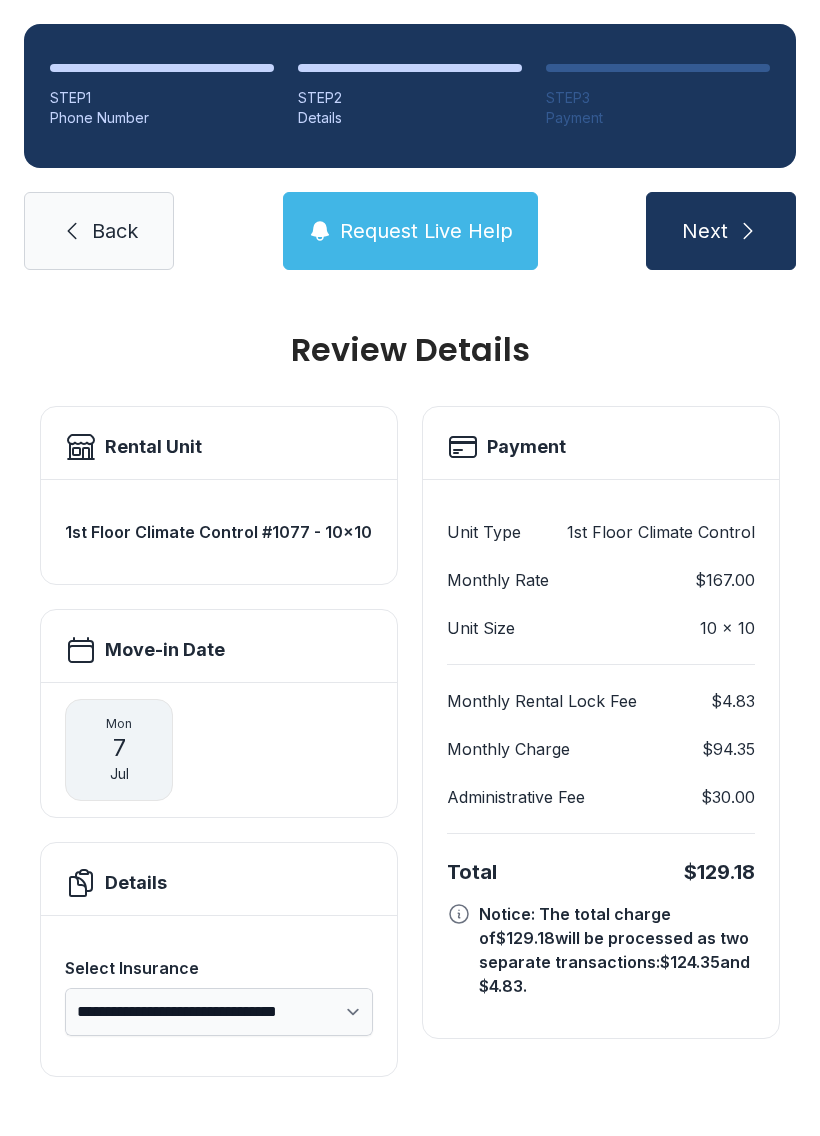 click on "**********" at bounding box center [410, 725] 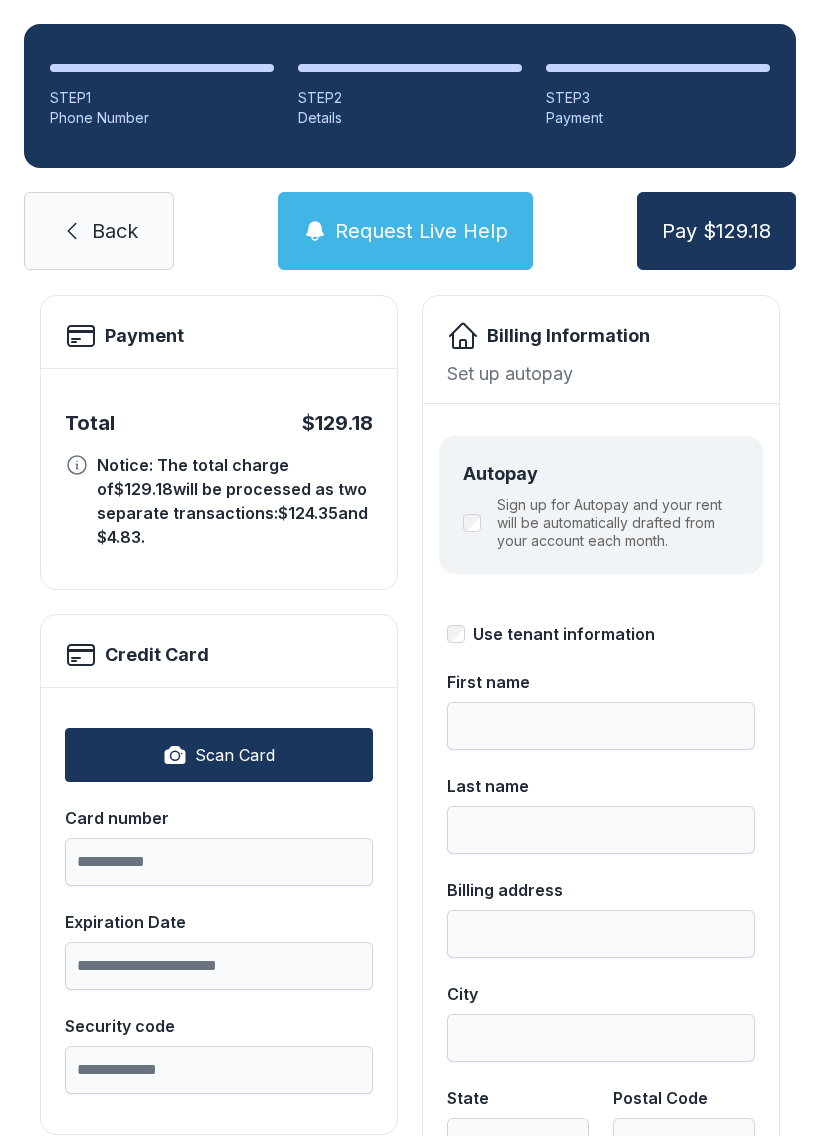 scroll, scrollTop: 84, scrollLeft: 0, axis: vertical 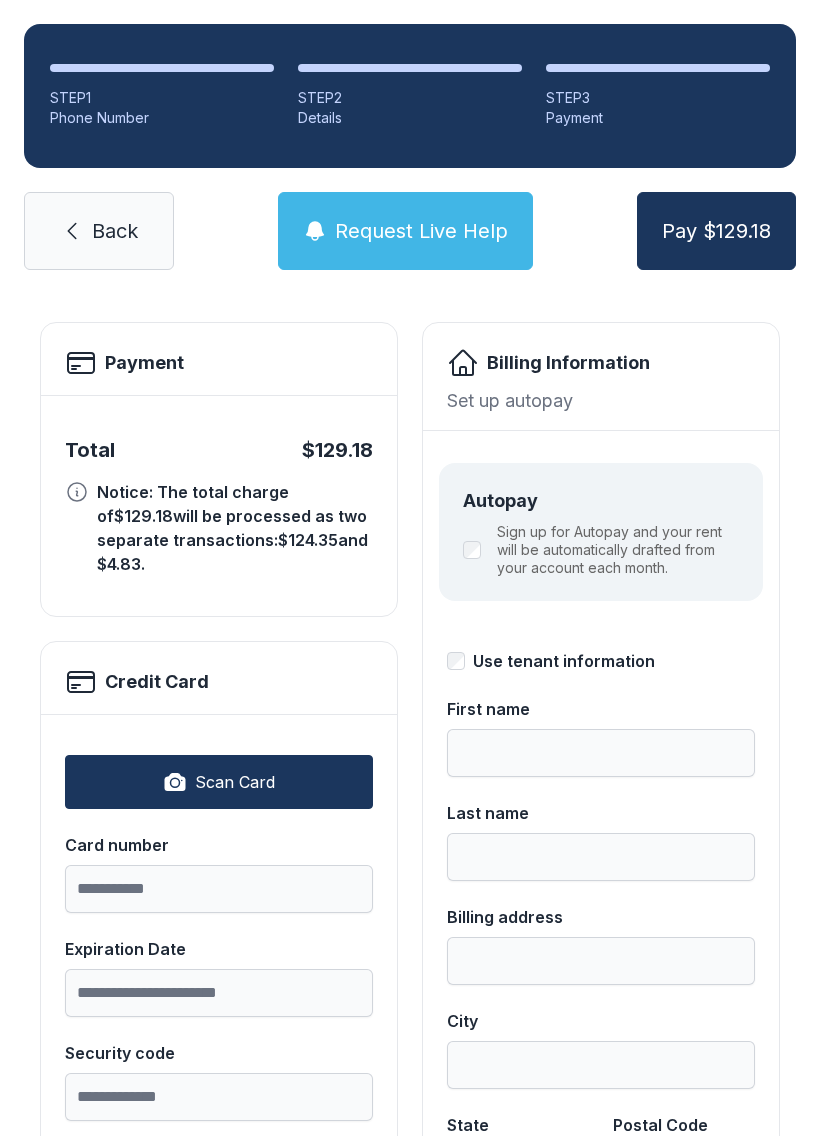 click on "Scan Card" at bounding box center (219, 782) 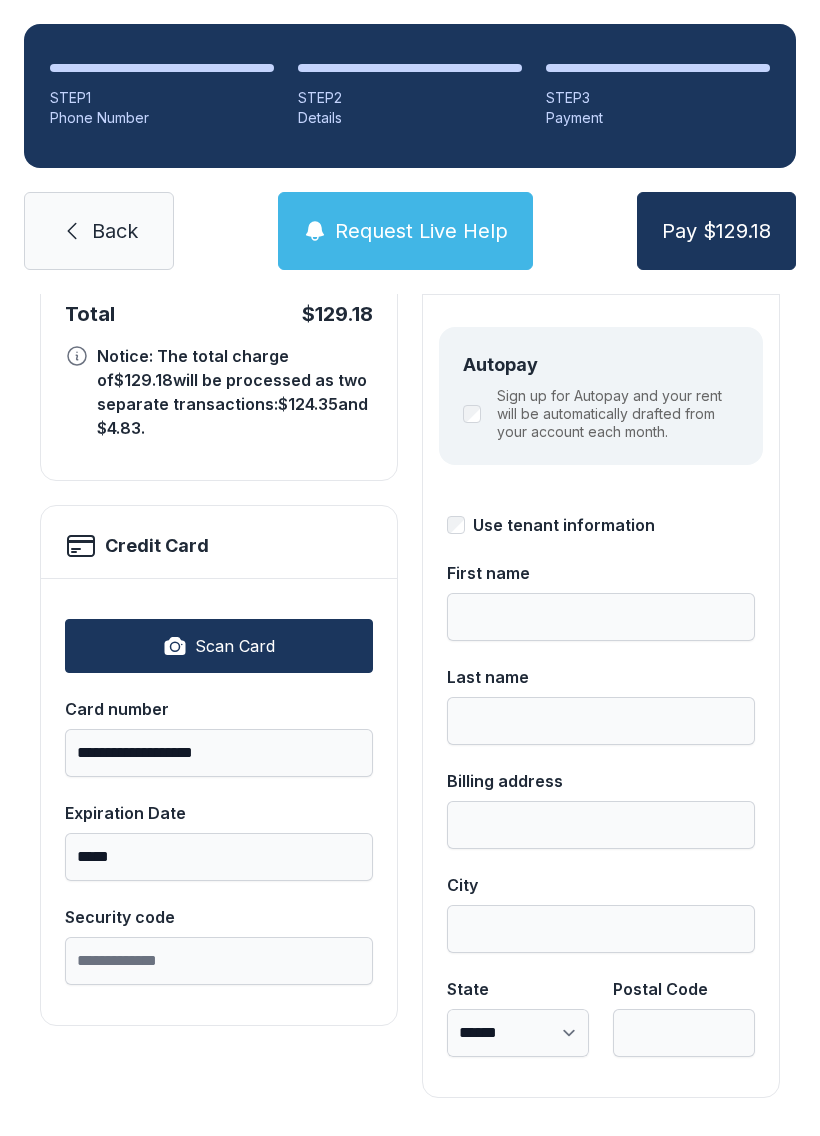 scroll, scrollTop: 218, scrollLeft: 0, axis: vertical 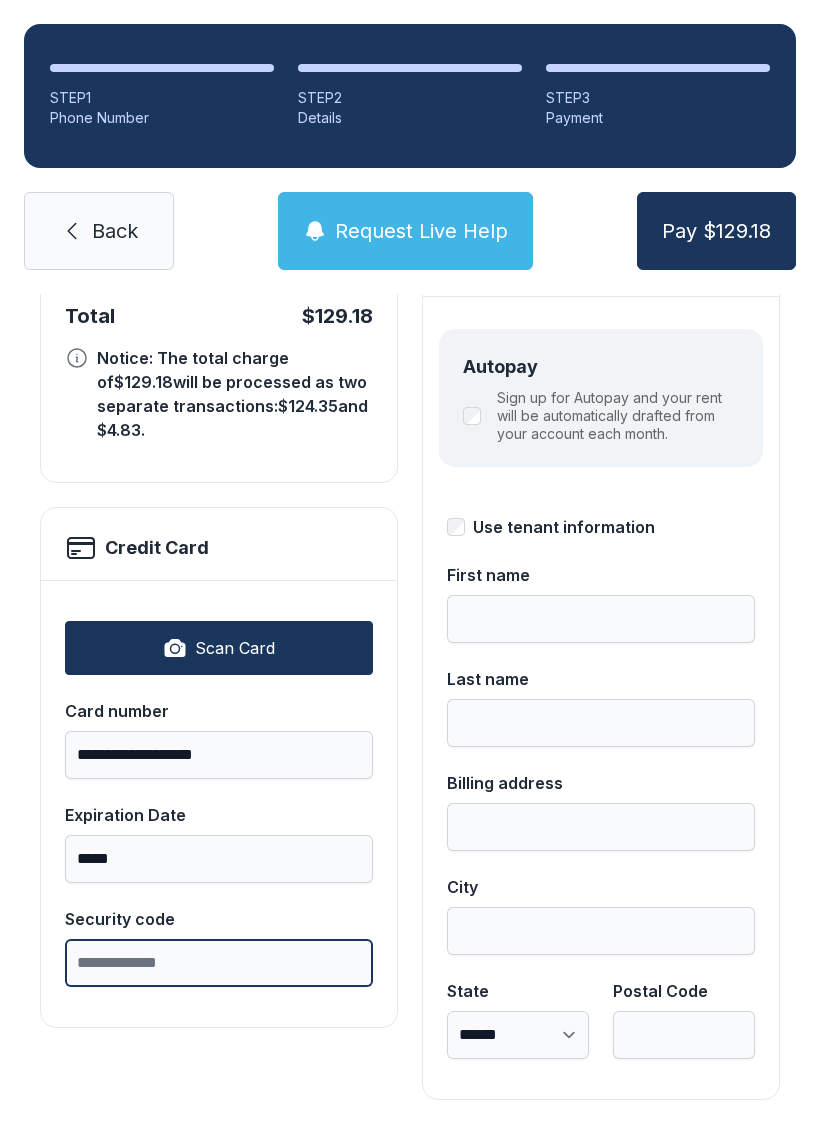 click on "Security code" at bounding box center (219, 963) 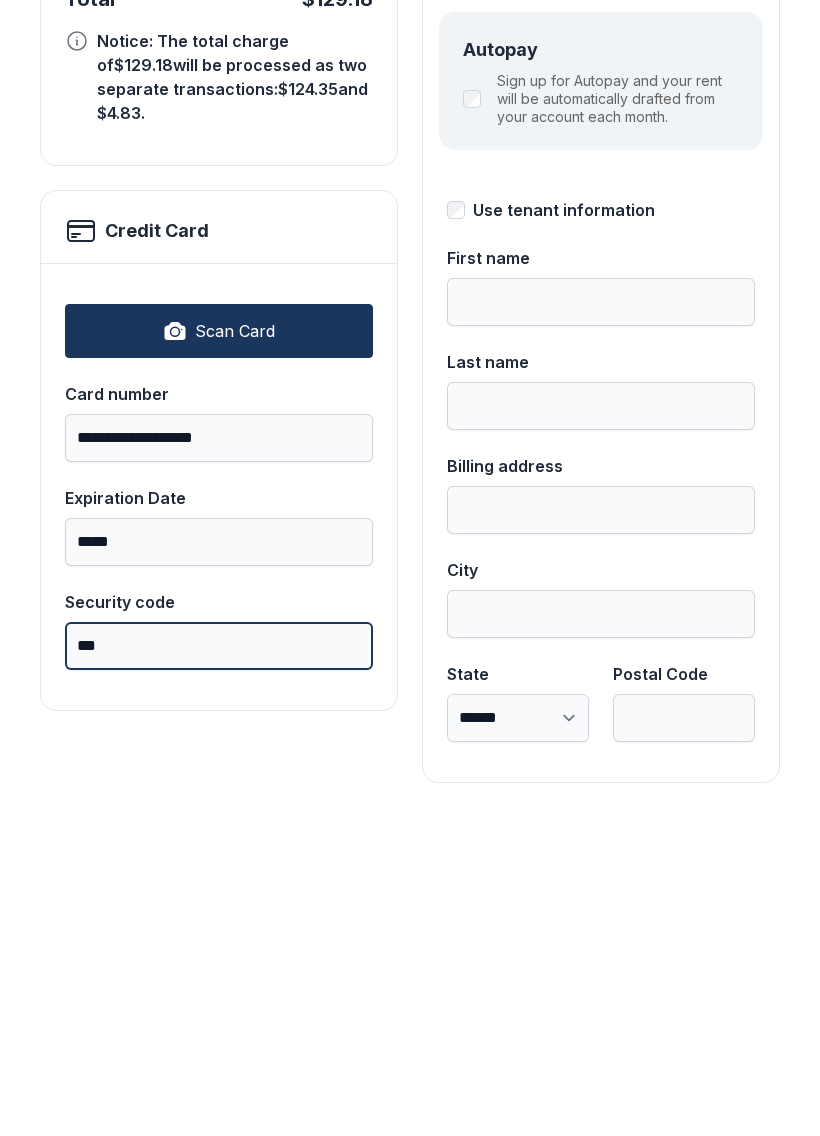 type on "***" 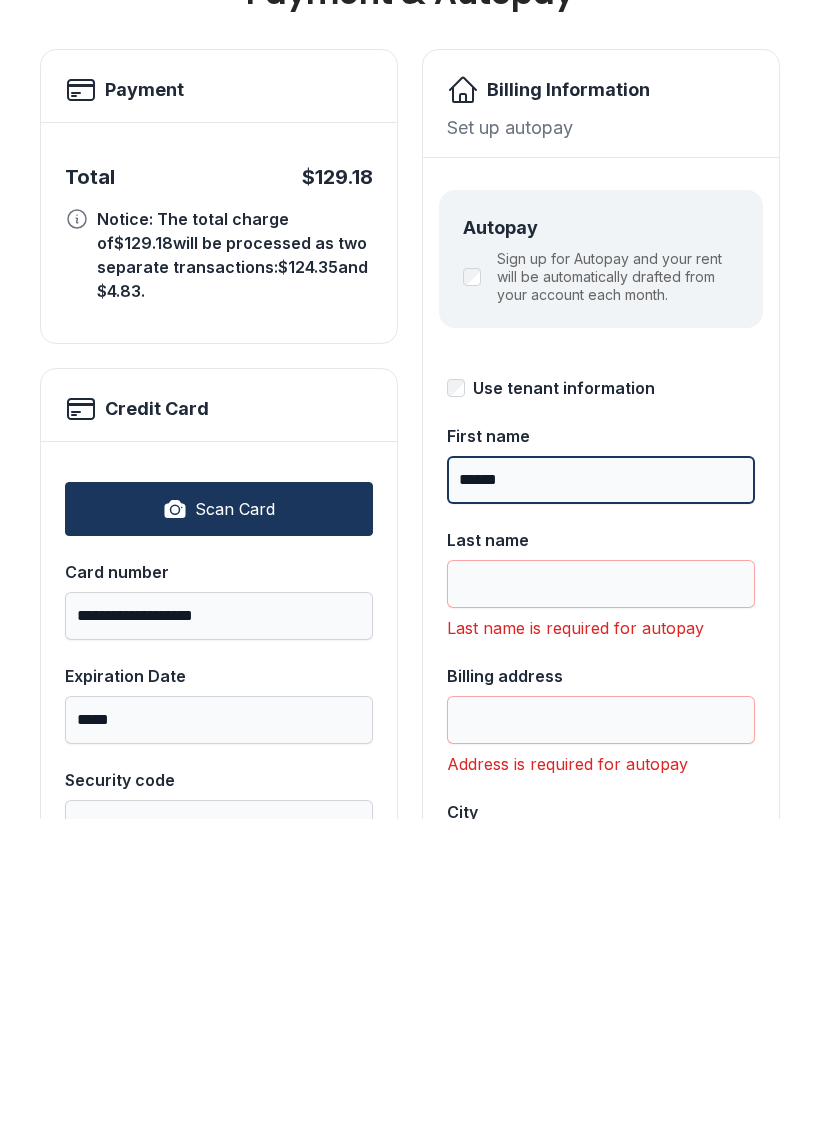 scroll, scrollTop: 39, scrollLeft: 0, axis: vertical 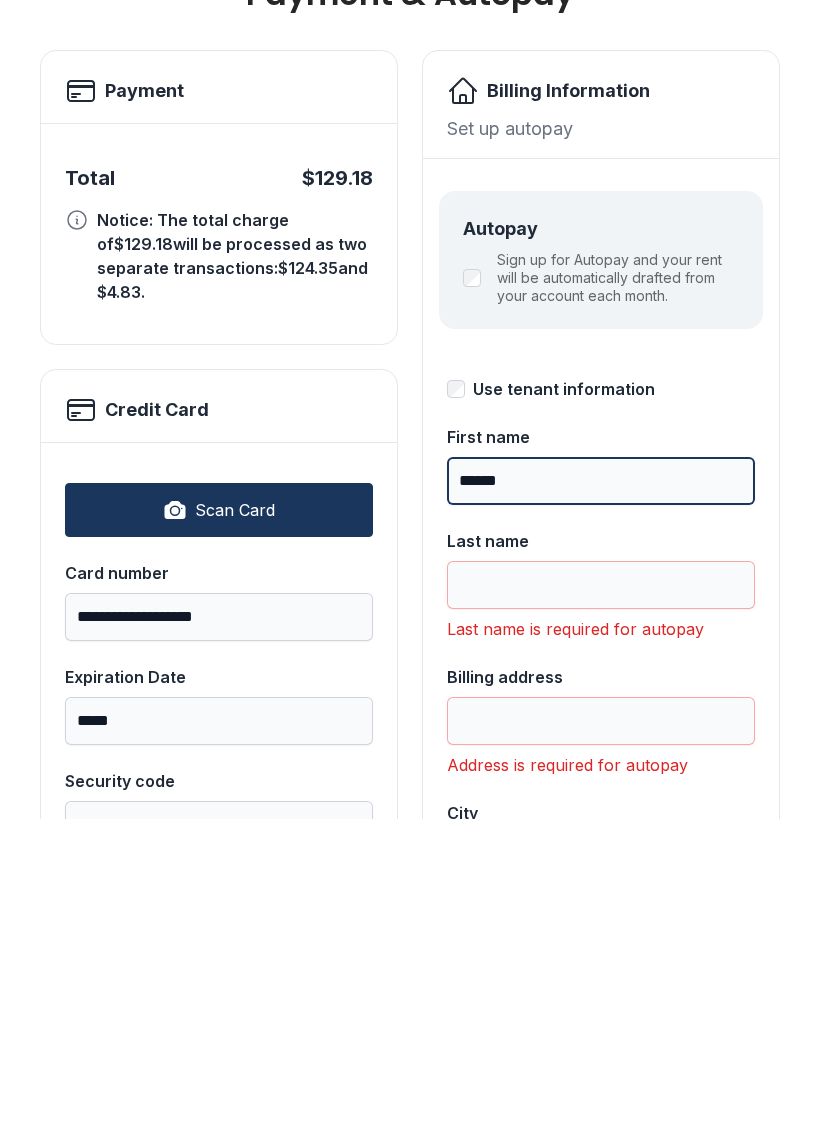 type on "******" 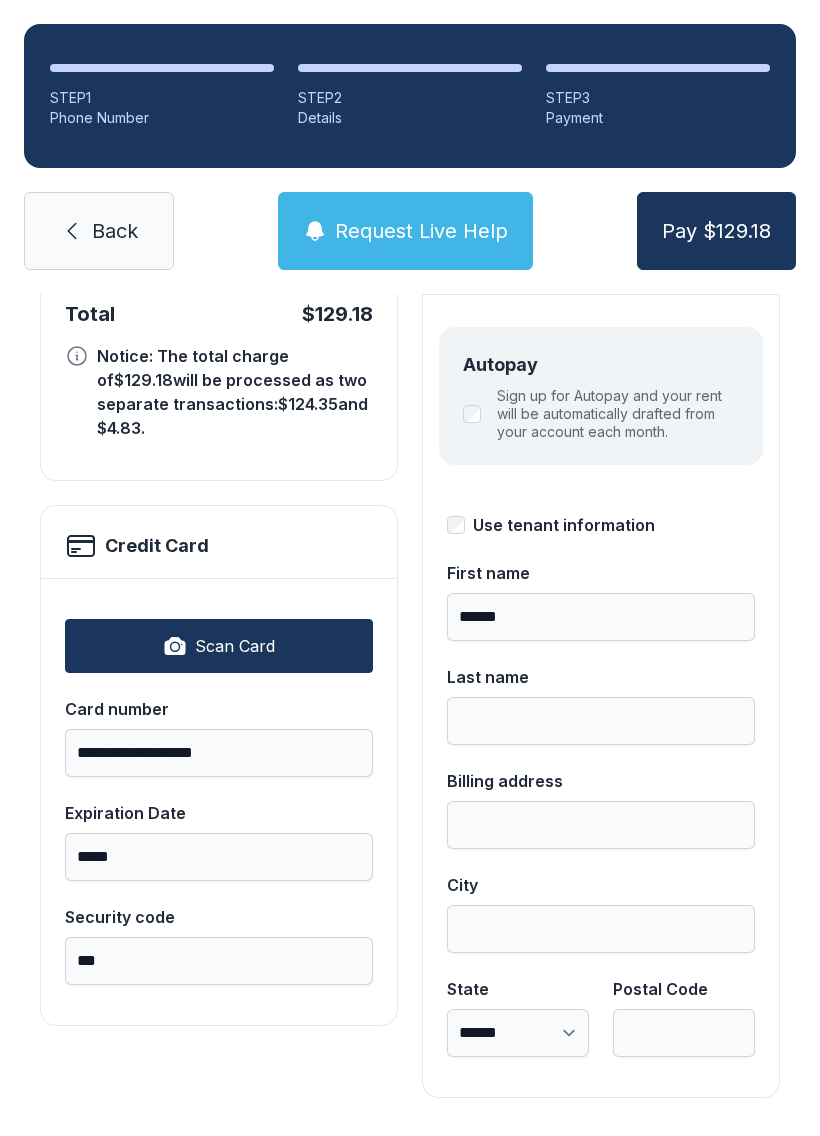 scroll, scrollTop: 218, scrollLeft: 0, axis: vertical 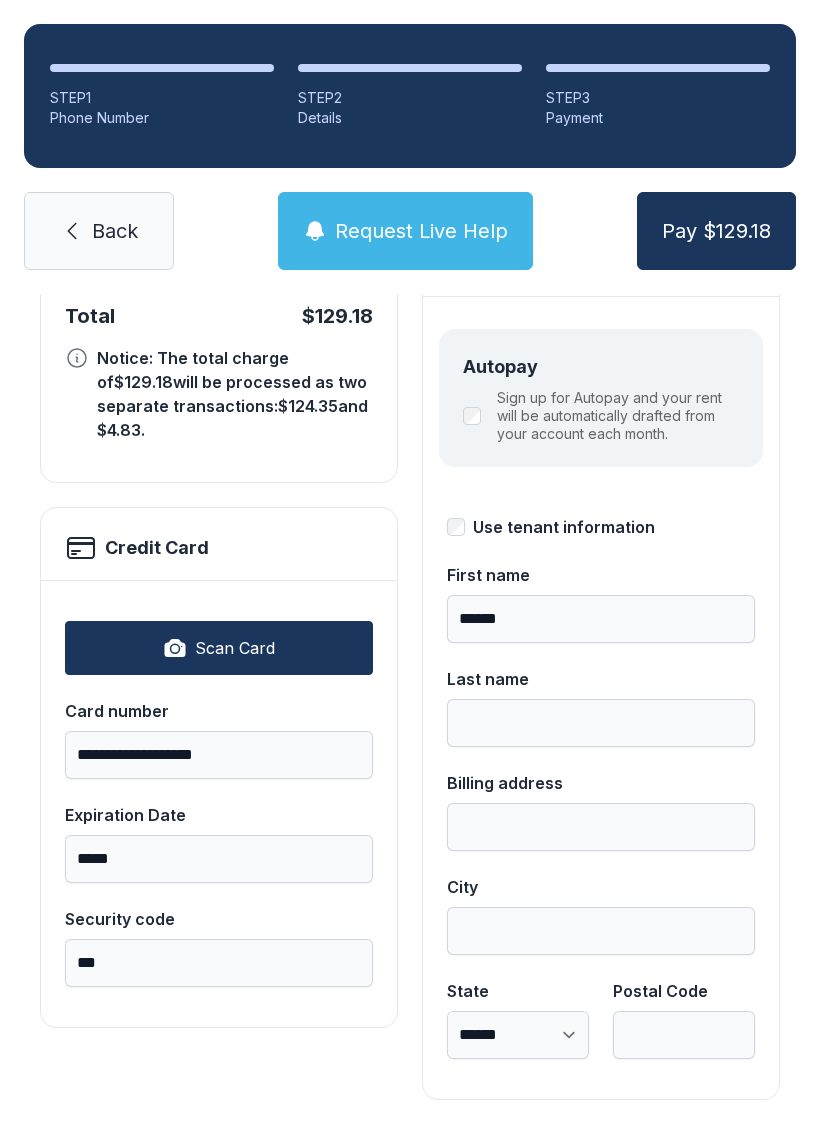 click on "Pay $129.18" at bounding box center (716, 231) 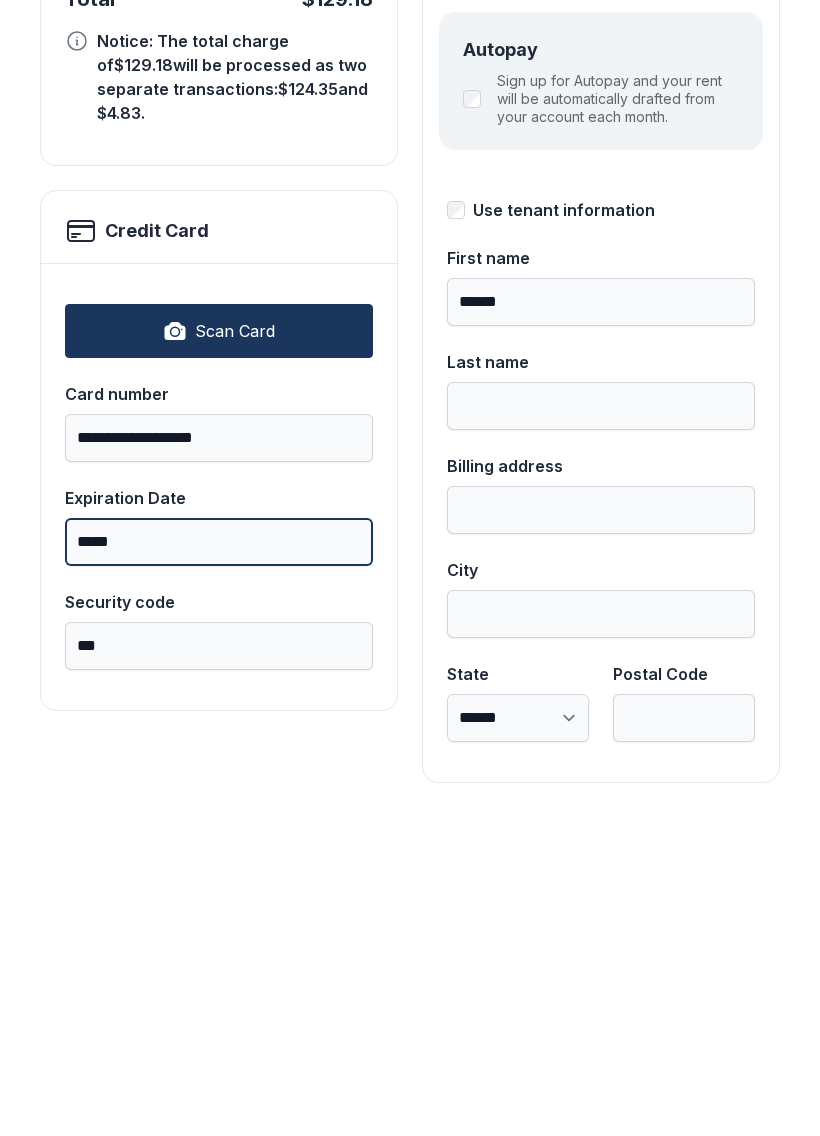 type on "*****" 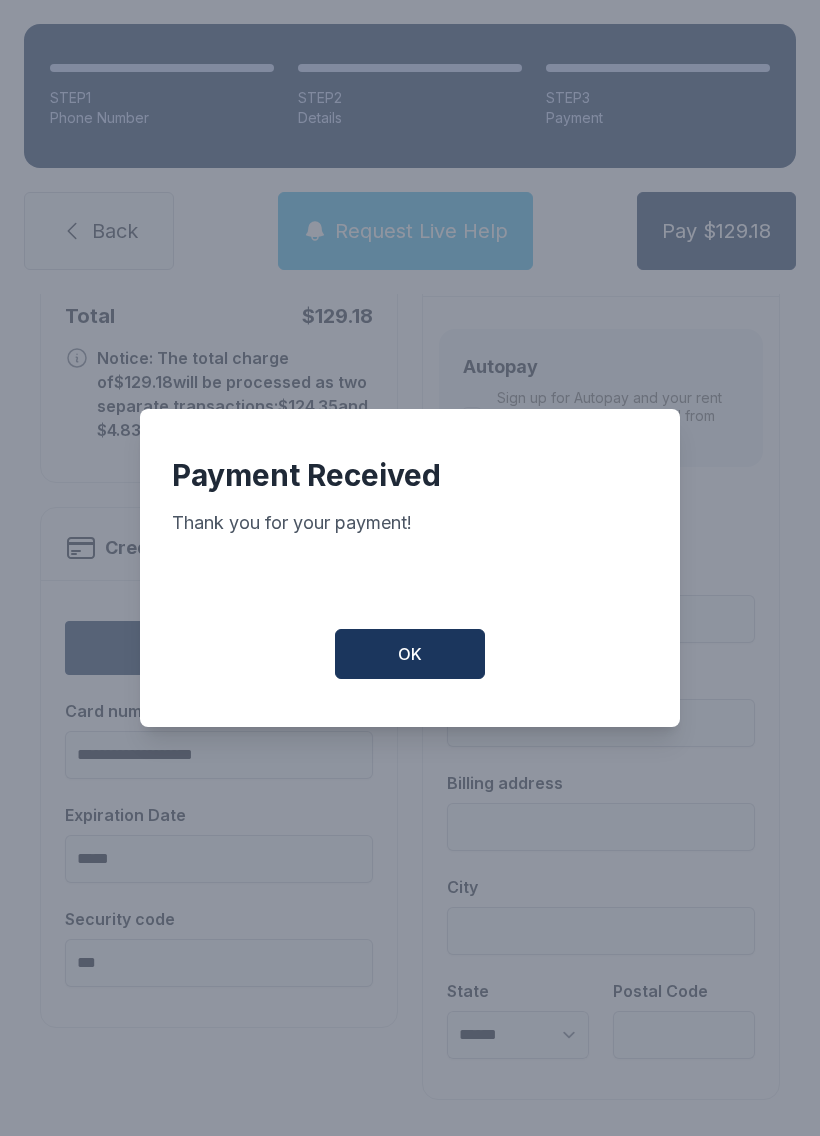 click on "OK" at bounding box center (410, 654) 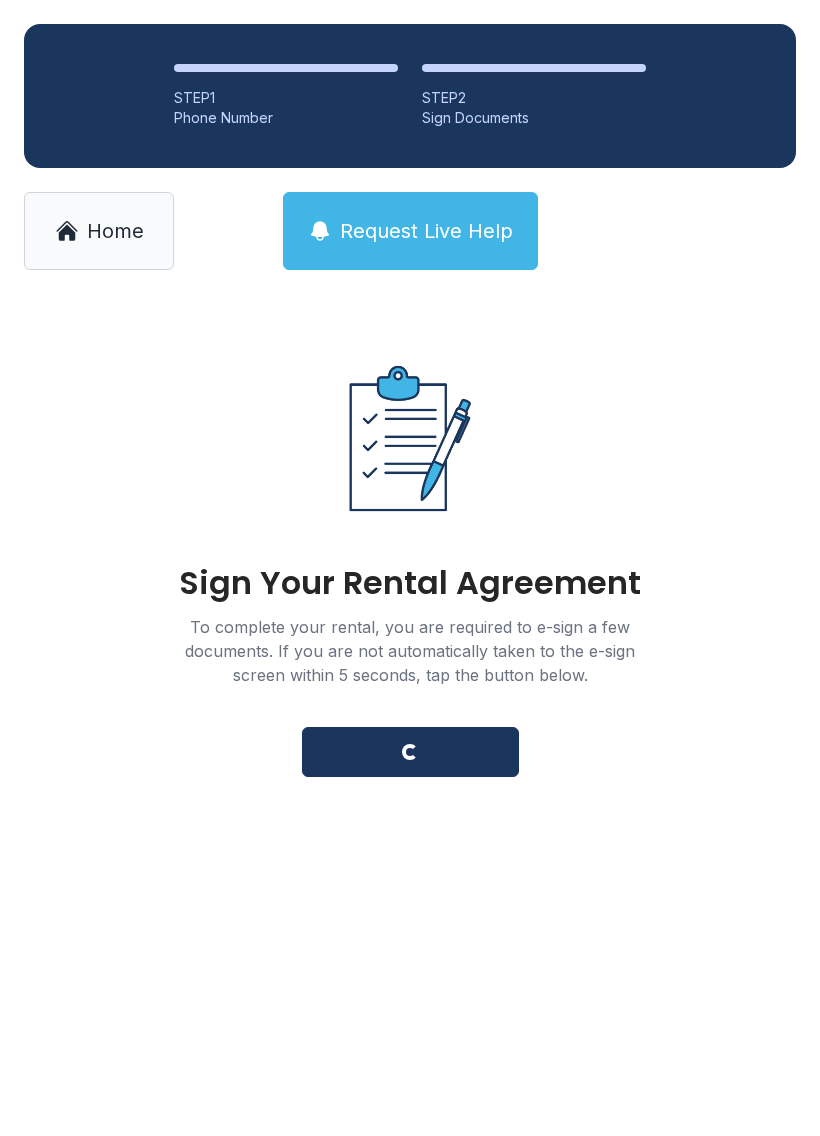 scroll, scrollTop: 0, scrollLeft: 0, axis: both 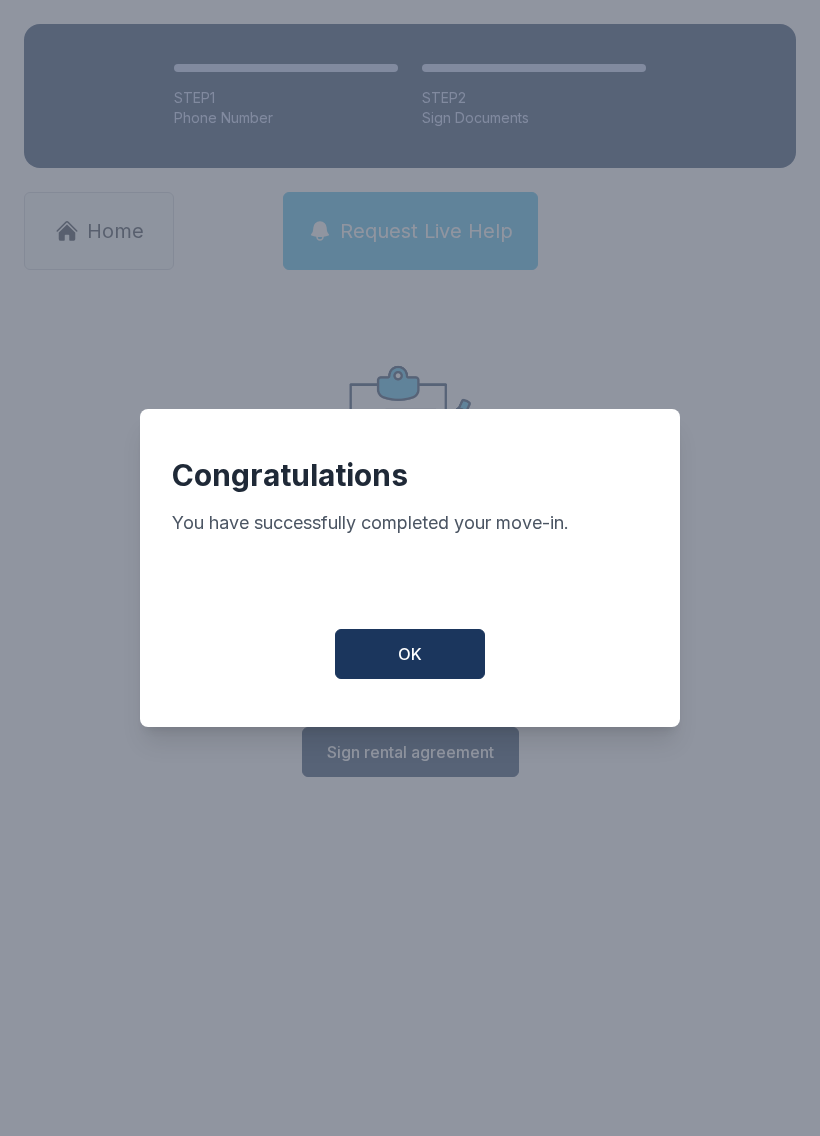 click on "OK" at bounding box center [410, 654] 